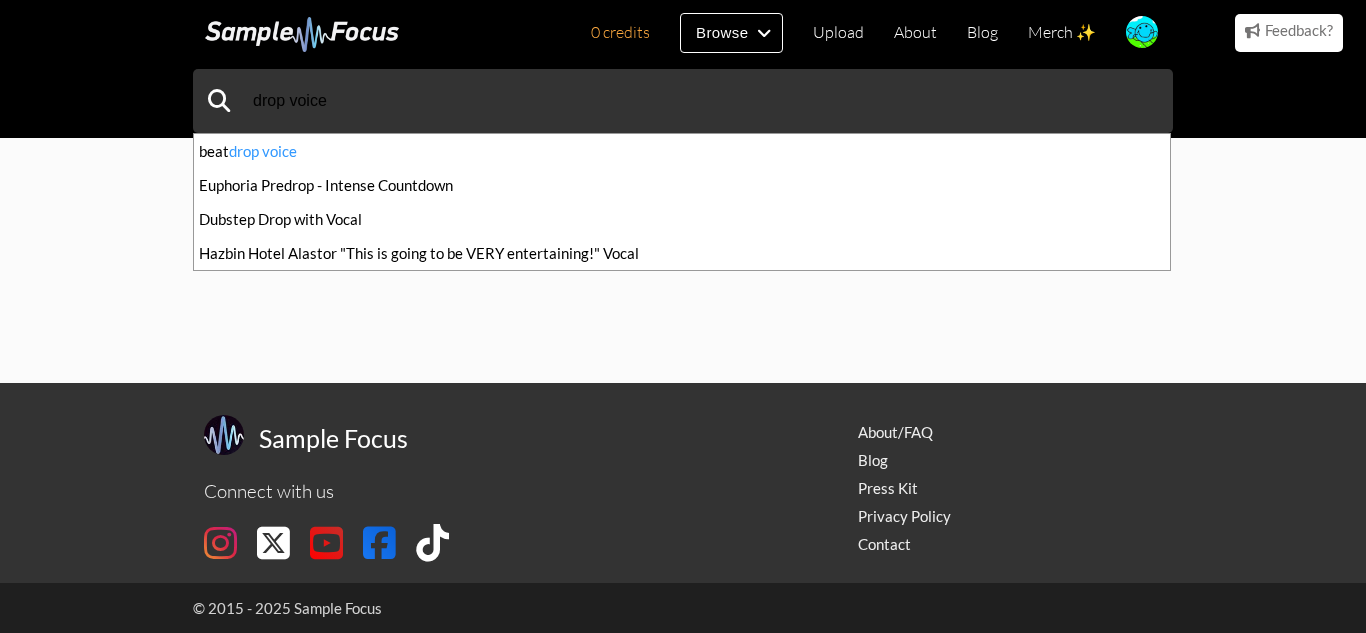 scroll, scrollTop: 0, scrollLeft: 0, axis: both 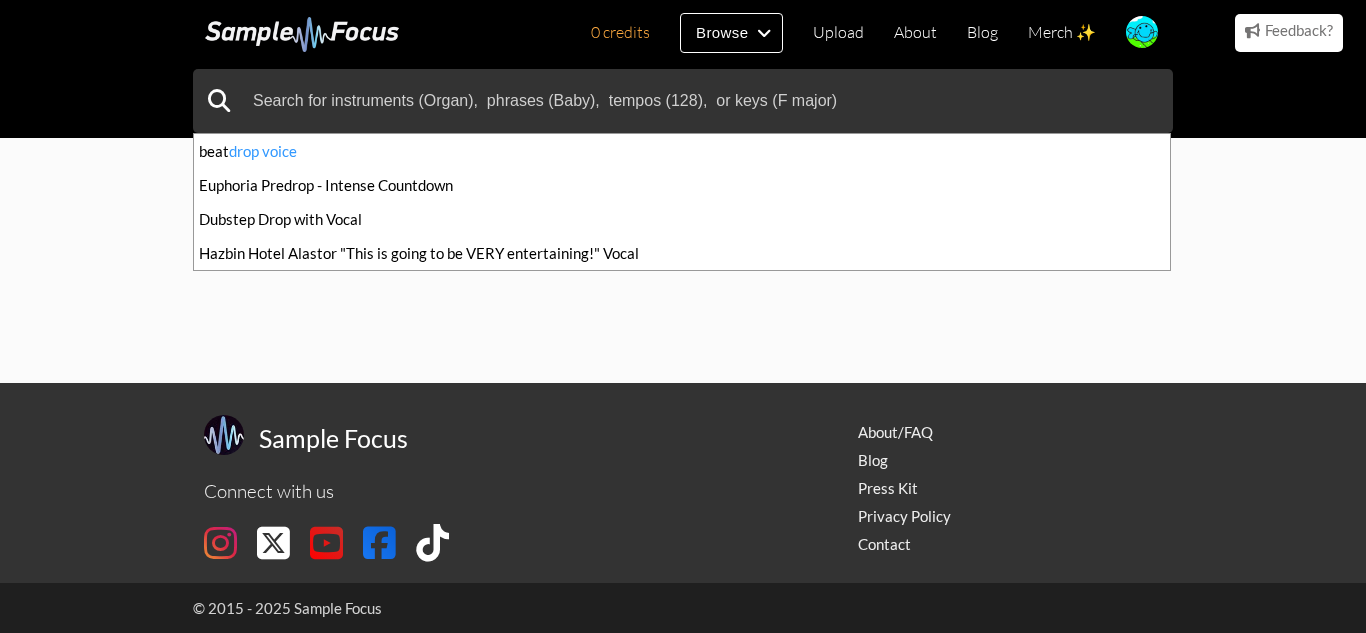 type 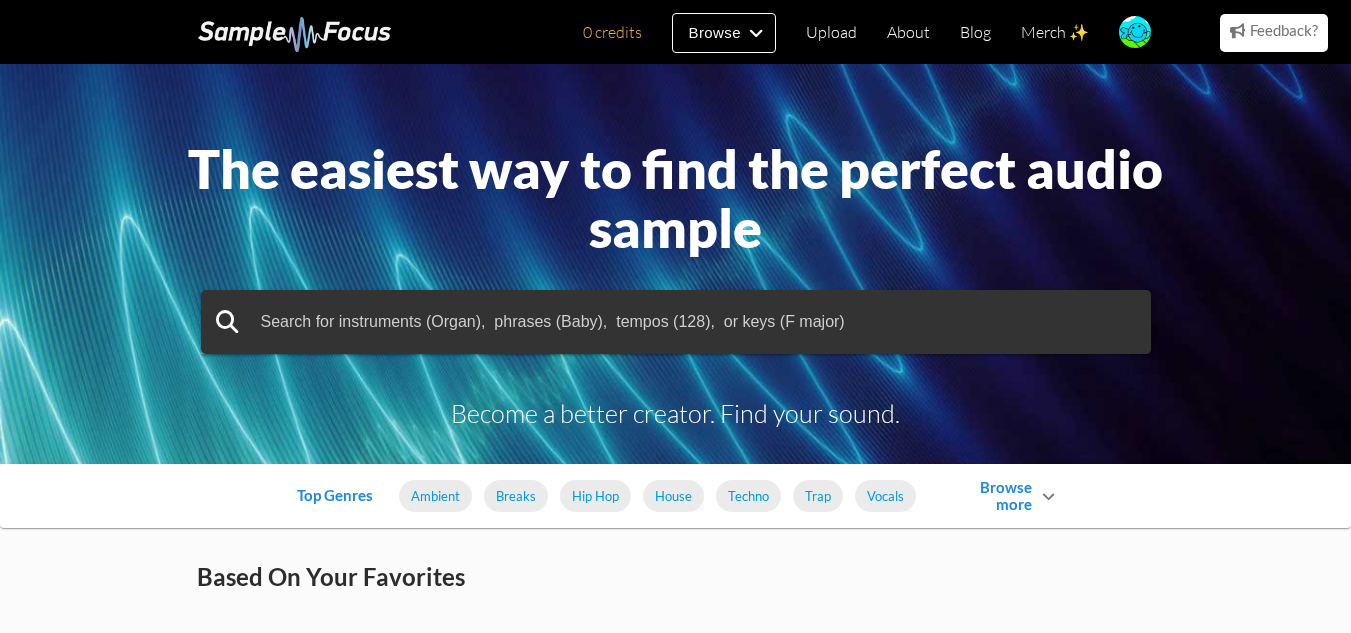 scroll, scrollTop: 0, scrollLeft: 0, axis: both 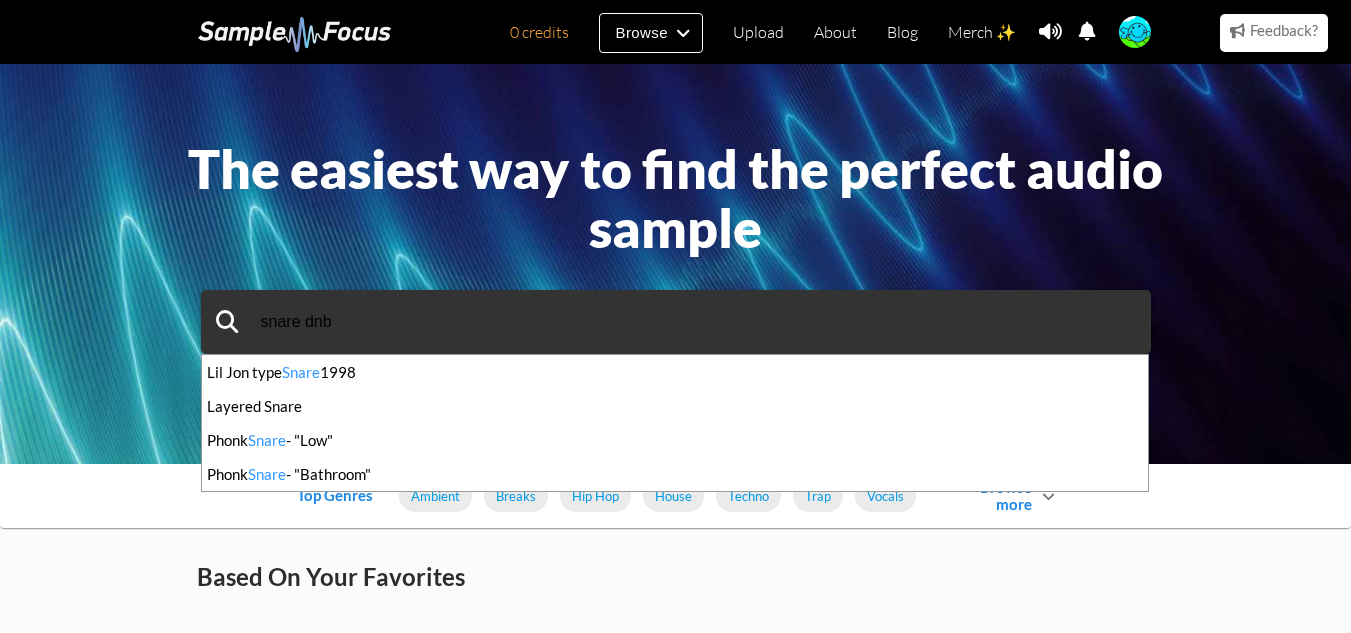 type on "snare dnb" 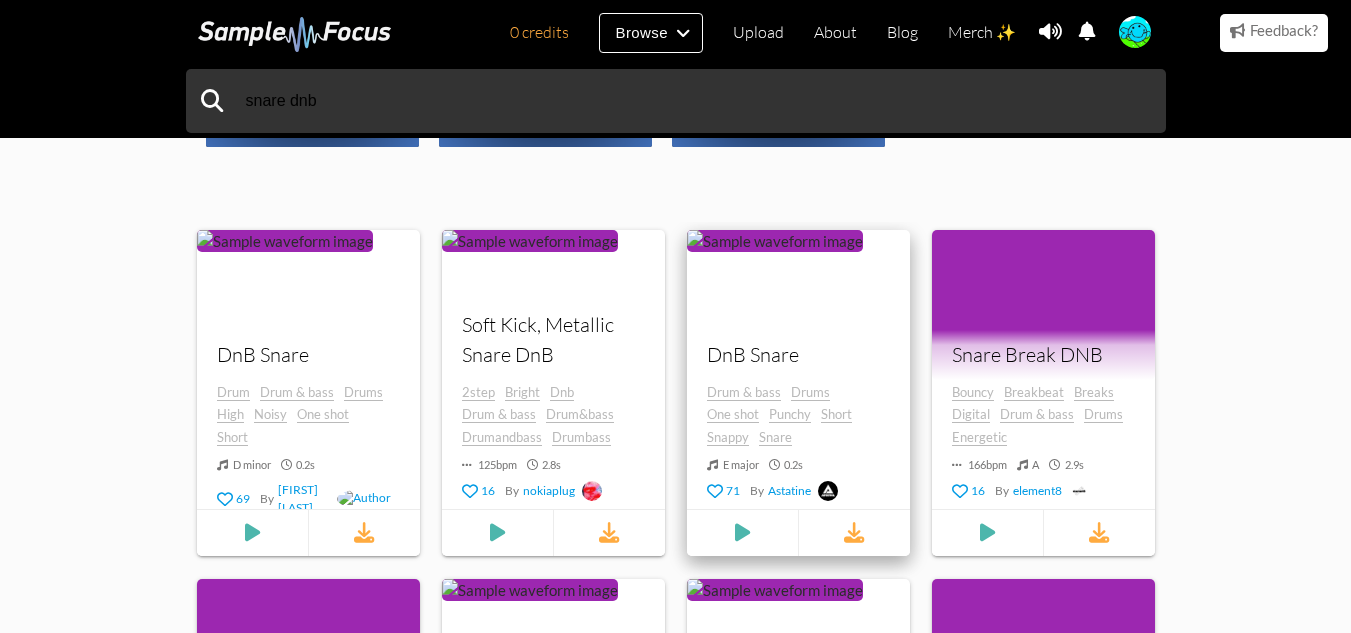 scroll, scrollTop: 663, scrollLeft: 0, axis: vertical 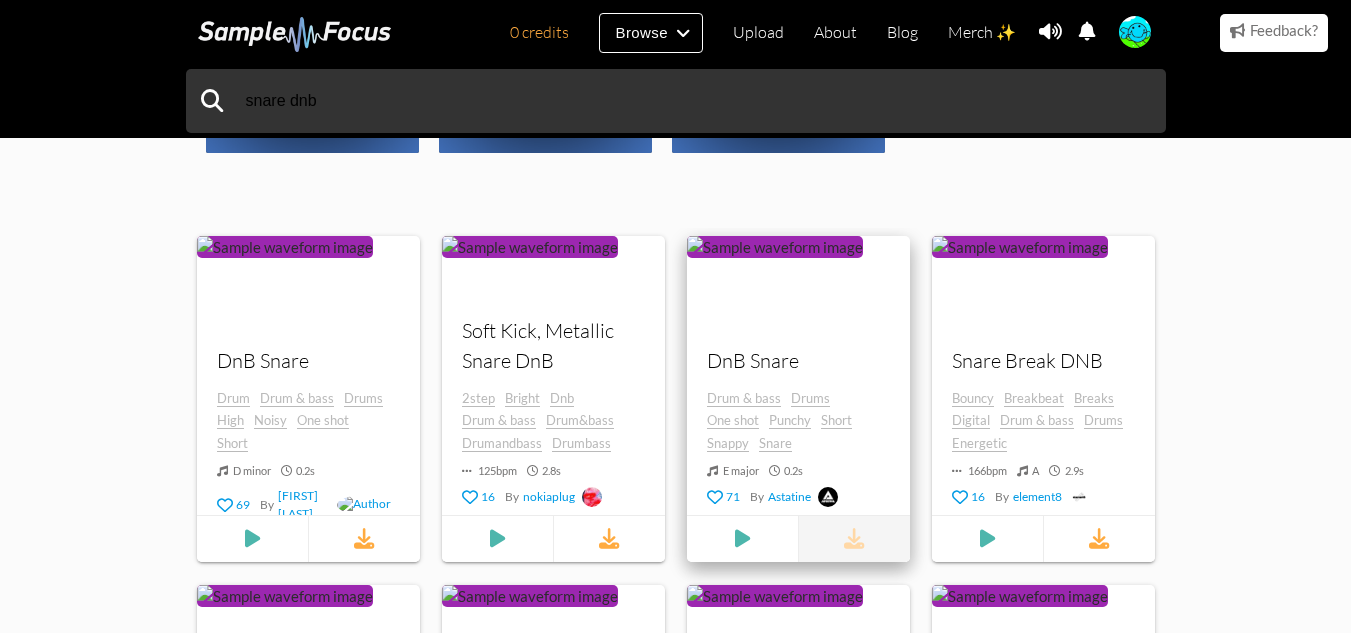 click at bounding box center (854, 539) 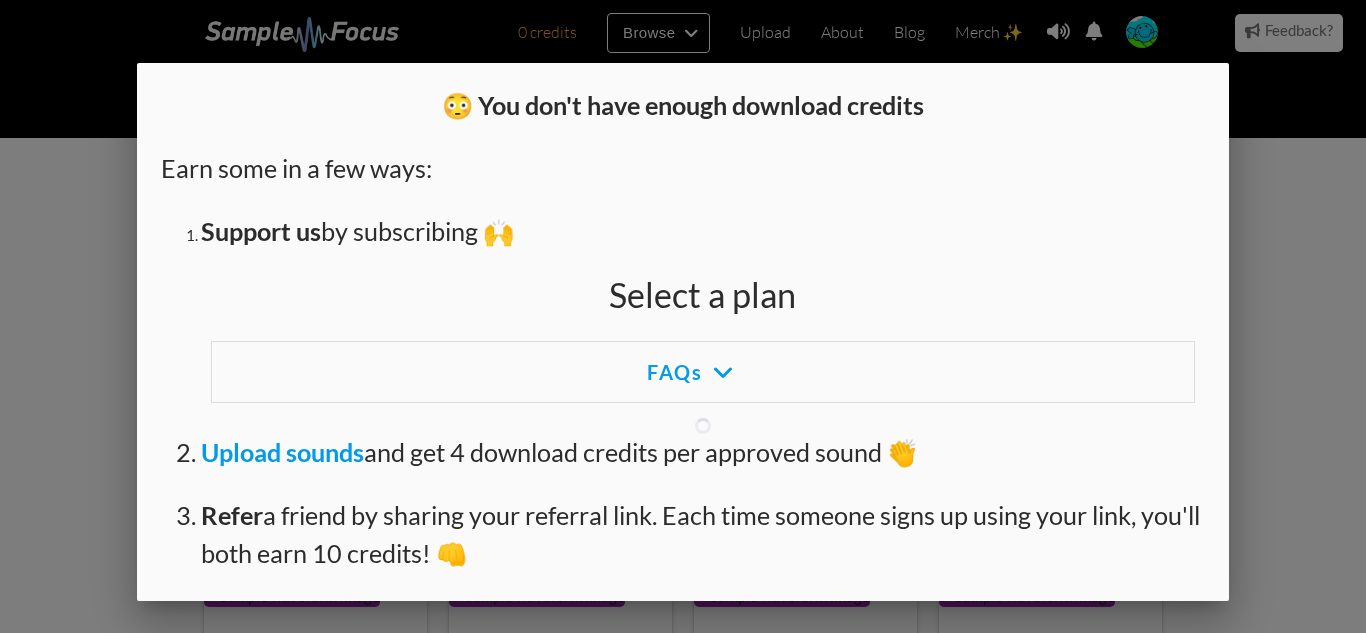 click at bounding box center [683, 237] 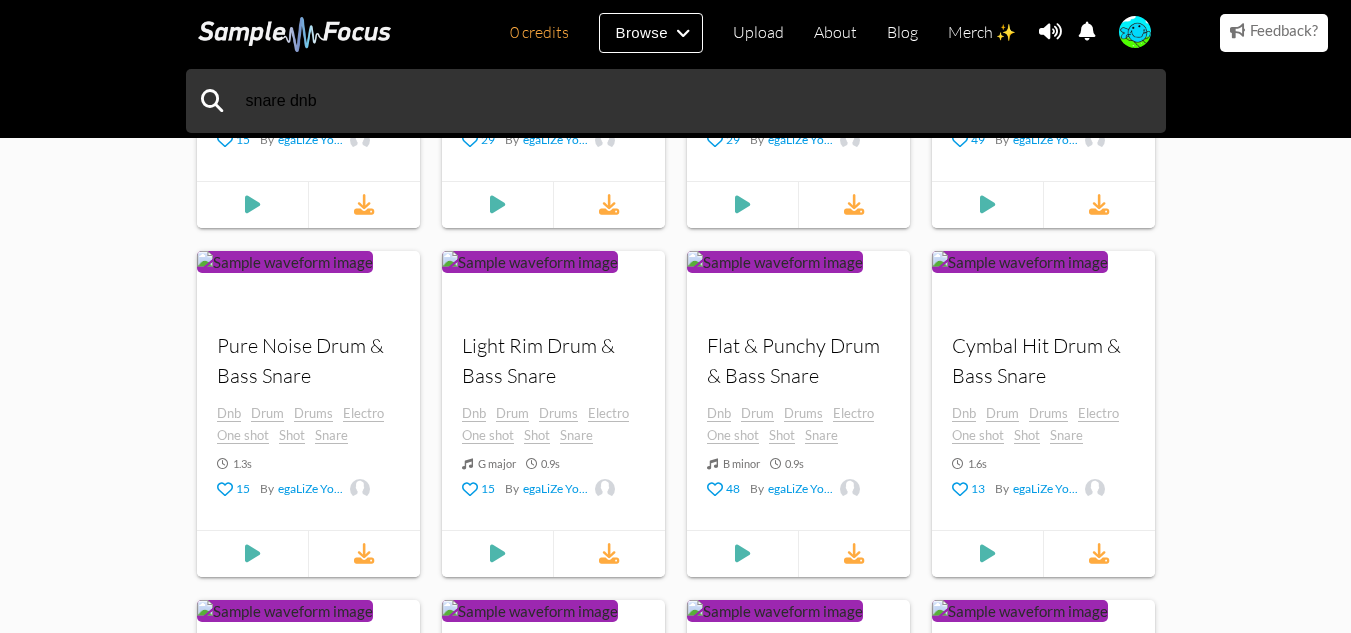 scroll, scrollTop: 1710, scrollLeft: 0, axis: vertical 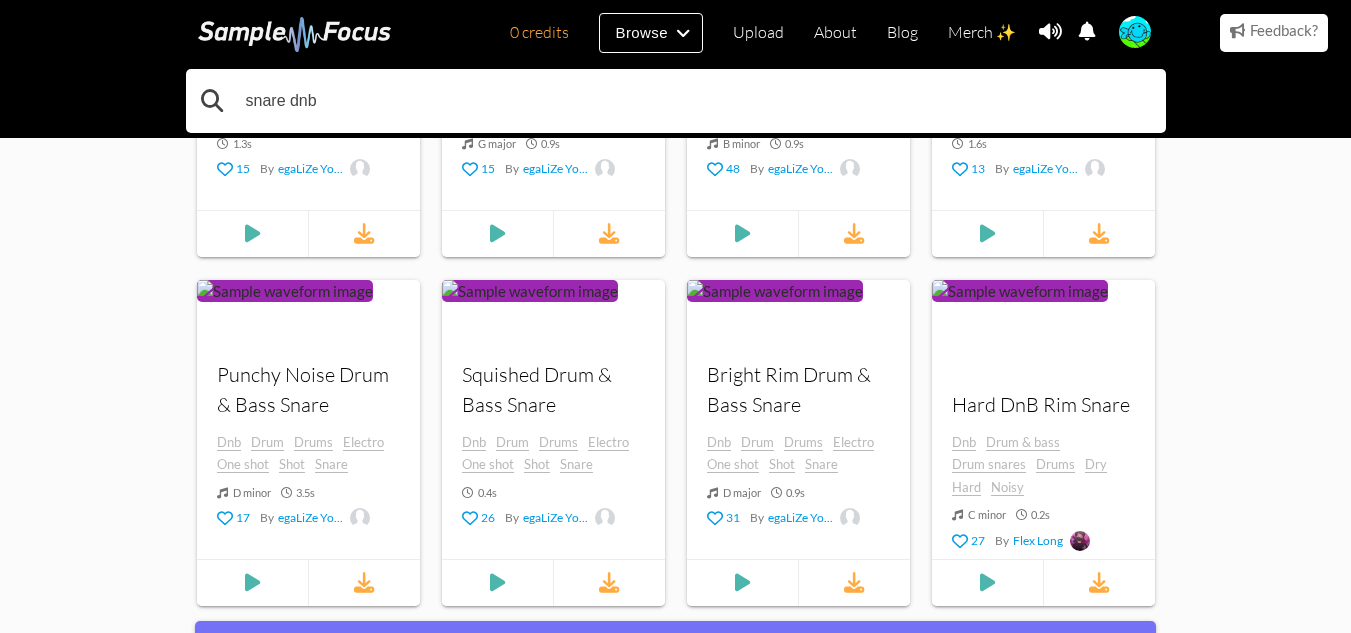 click on "snare dnb" at bounding box center (676, 101) 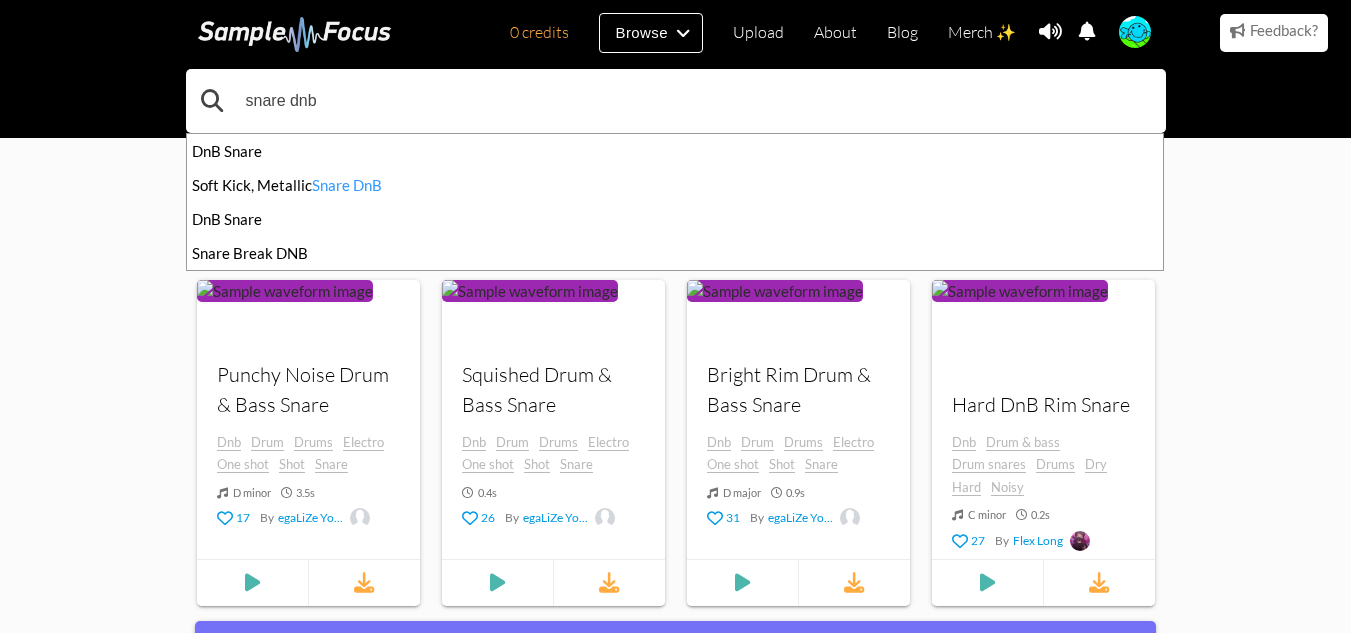 click on "snare dnb" at bounding box center (676, 101) 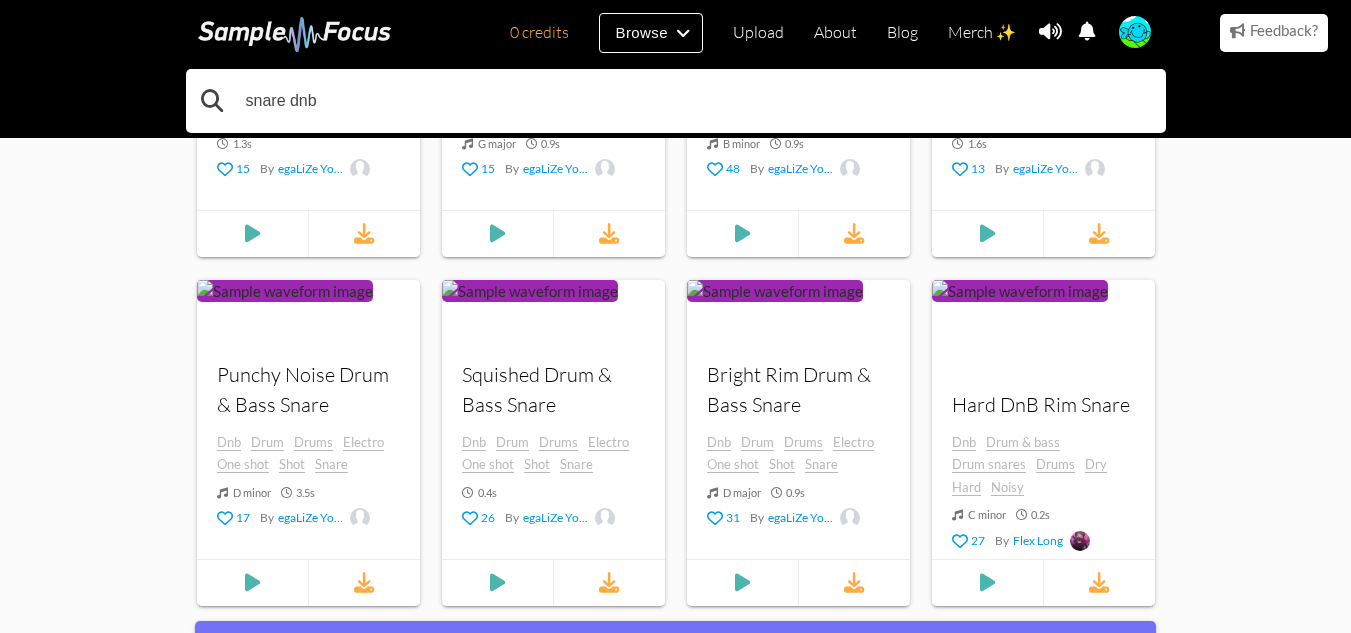 drag, startPoint x: 558, startPoint y: 86, endPoint x: 25, endPoint y: 112, distance: 533.6338 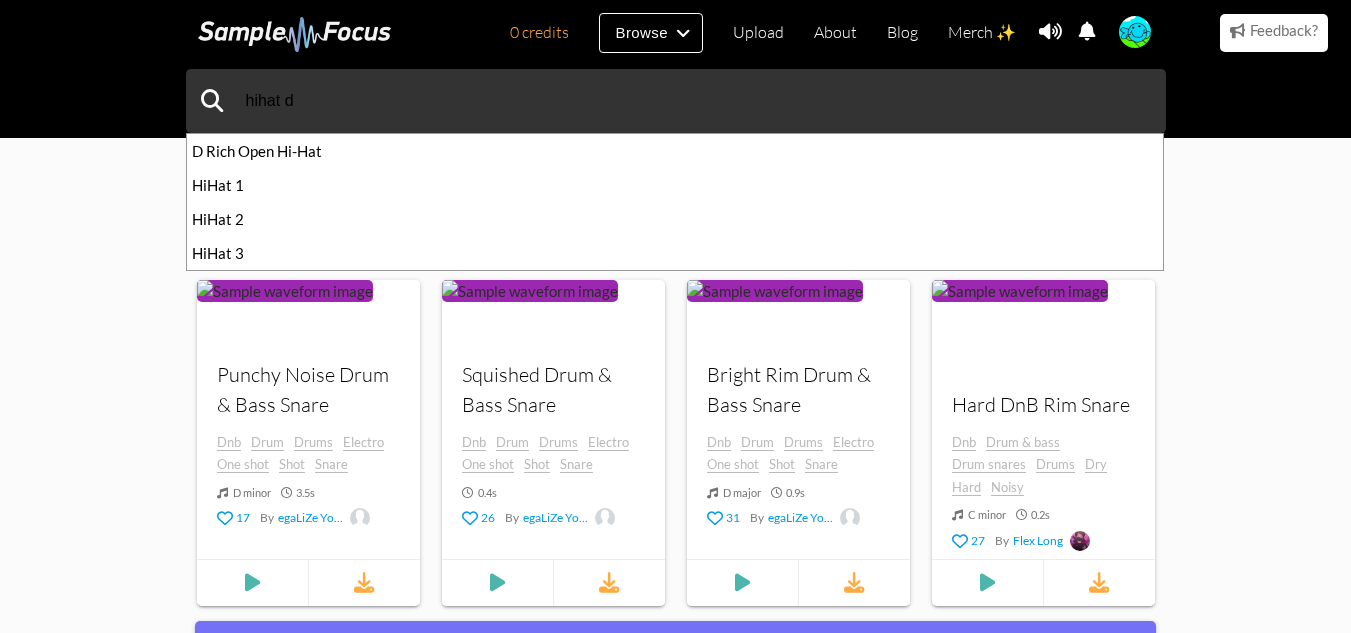 click on "hihat d
D Rich Open Hi-Hat HiHat 1 HiHat 2 HiHat 3
224    search results for " snare dnb " Tempo (BPM) 0 200 Duration (secs) 0 41 Key Any Any ​ Mode Any Any ​ Sort By Newest Newest ​ Include Tags Click or search here to add more tag filters Exclude Tags Click or search here to add more tag filters Collections Electro Drum Bass Snares 11 samples Electro Drum Bass Snares Your browser does not support the audio  element. Your browser does not support the audio  element. Your browser does not support the audio  element. +  8  more  samples Sexy Drill Stomps 12 samples Sexy Drill Stomps Your browser does not support the audio  element. Your browser does not support the audio  element. Your browser does not support the audio  element. +  9  more  samples Old Drum Snares 47 samples Old Drum Snares Your browser does not support the audio  element. audio audio" at bounding box center (675, -628) 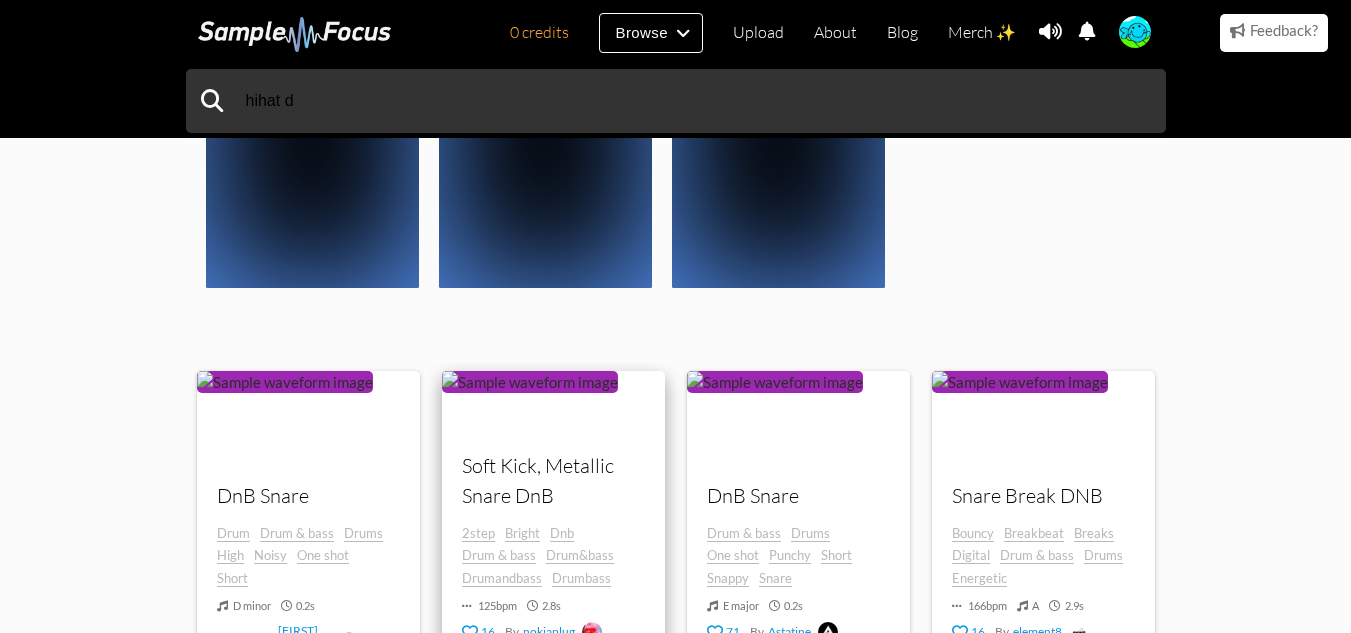 scroll, scrollTop: 514, scrollLeft: 0, axis: vertical 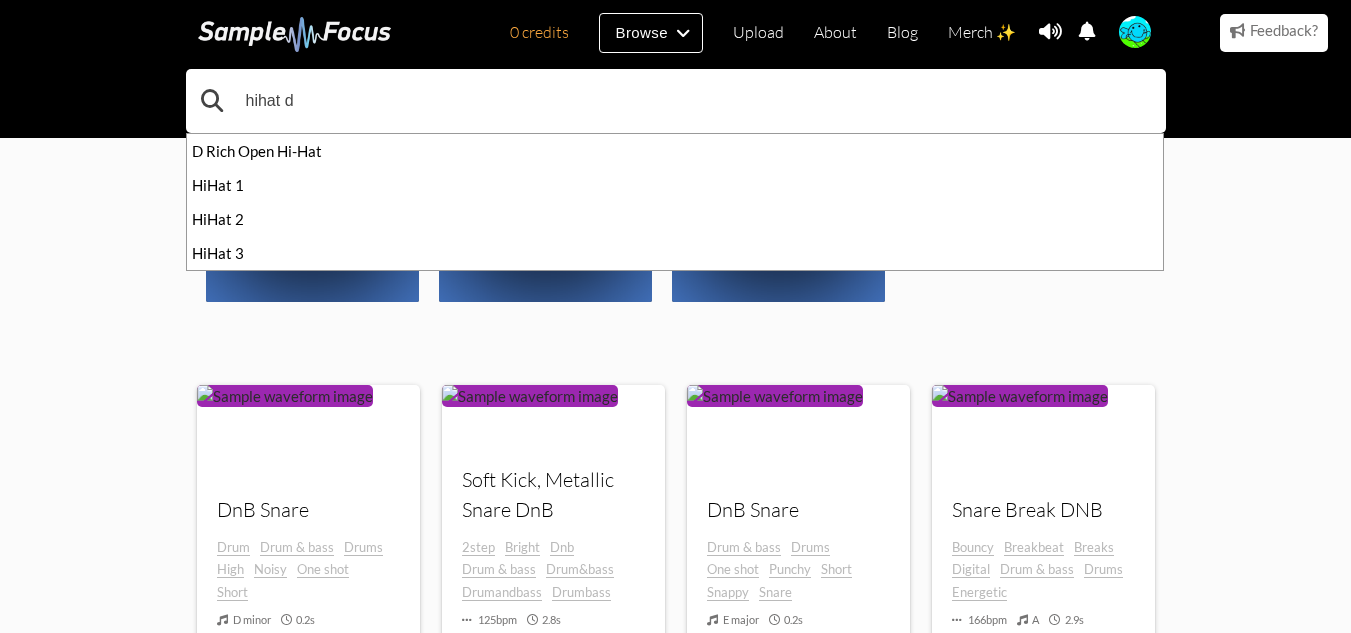 click on "hihat d" at bounding box center (676, 101) 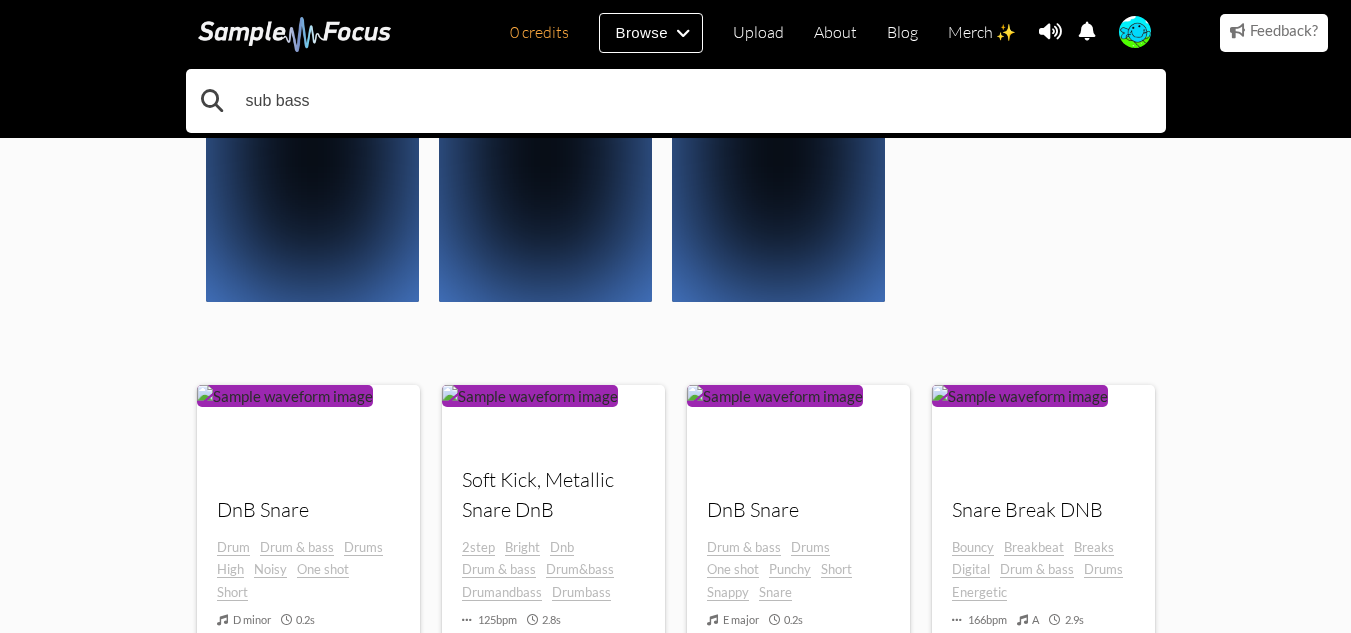 type on "sub bass" 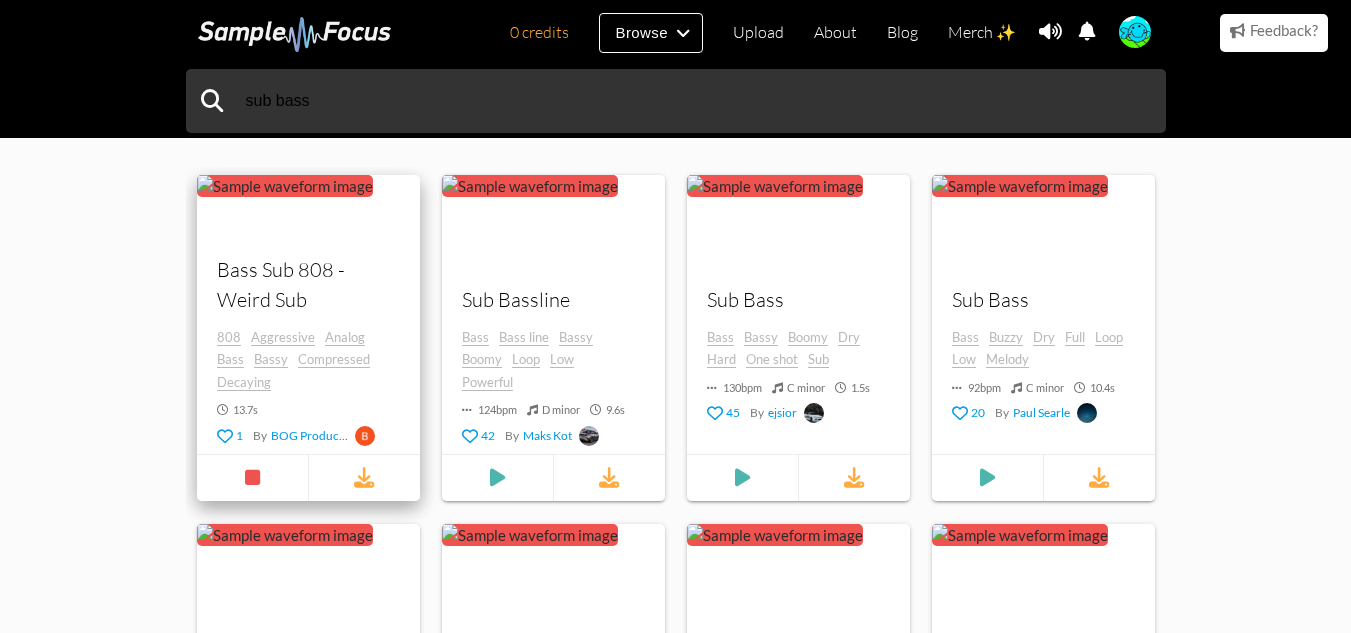scroll, scrollTop: 735, scrollLeft: 0, axis: vertical 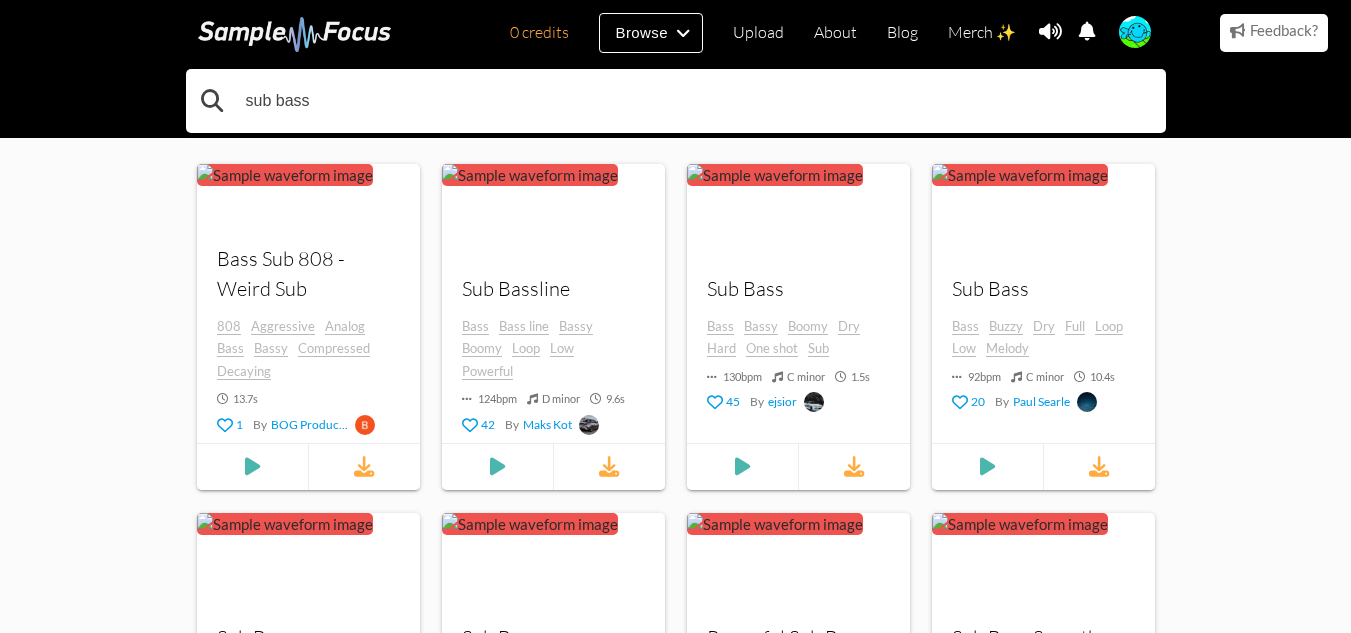click on "sub bass" at bounding box center [676, 101] 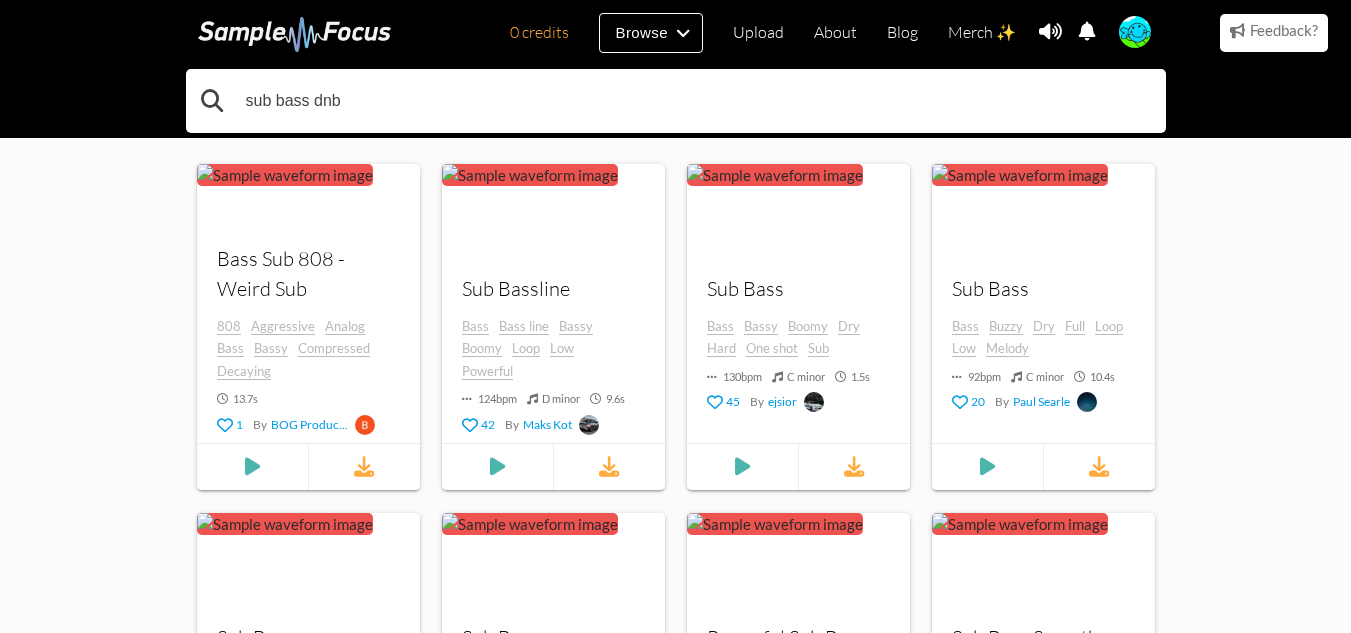 type on "sub bass dnb" 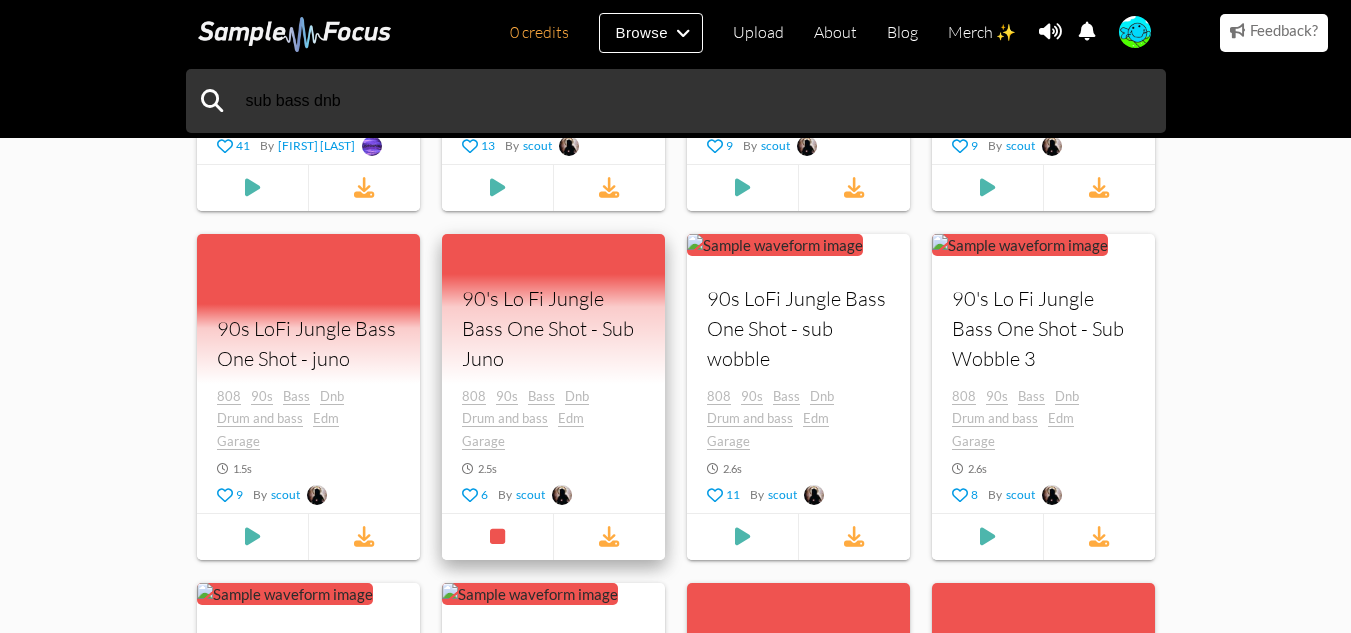 scroll, scrollTop: 1118, scrollLeft: 0, axis: vertical 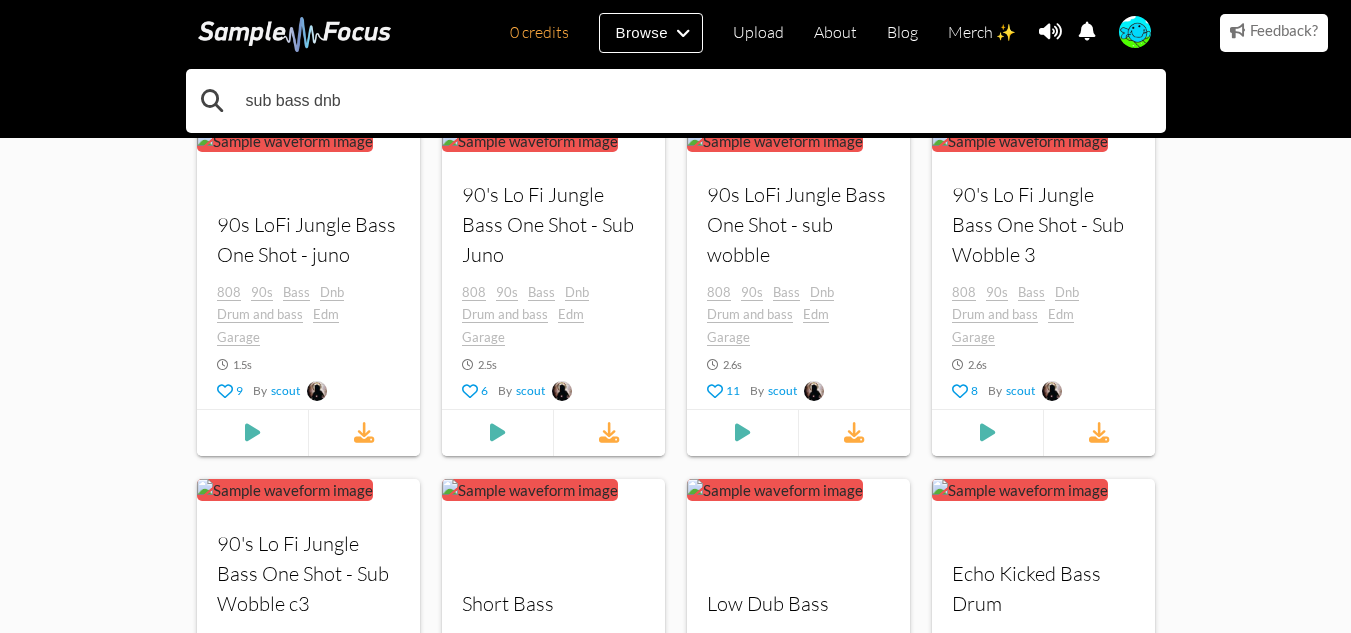 click on "sub bass dnb" at bounding box center [676, 101] 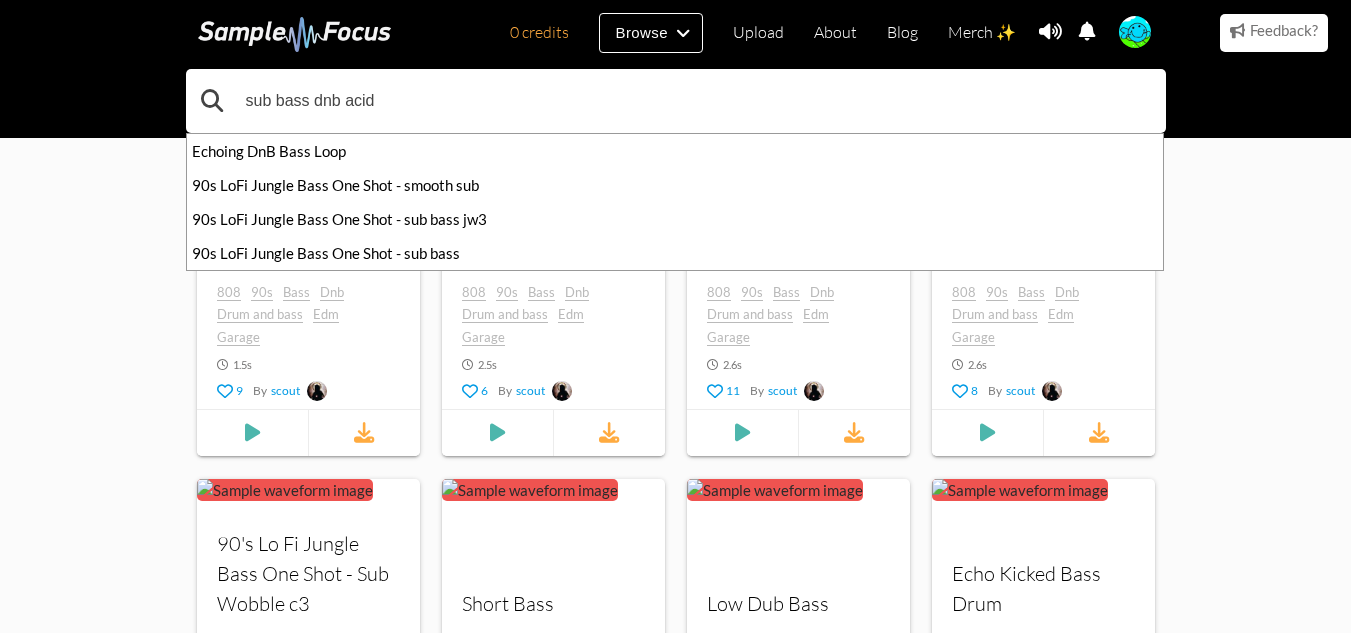 type on "sub bass dnb acid" 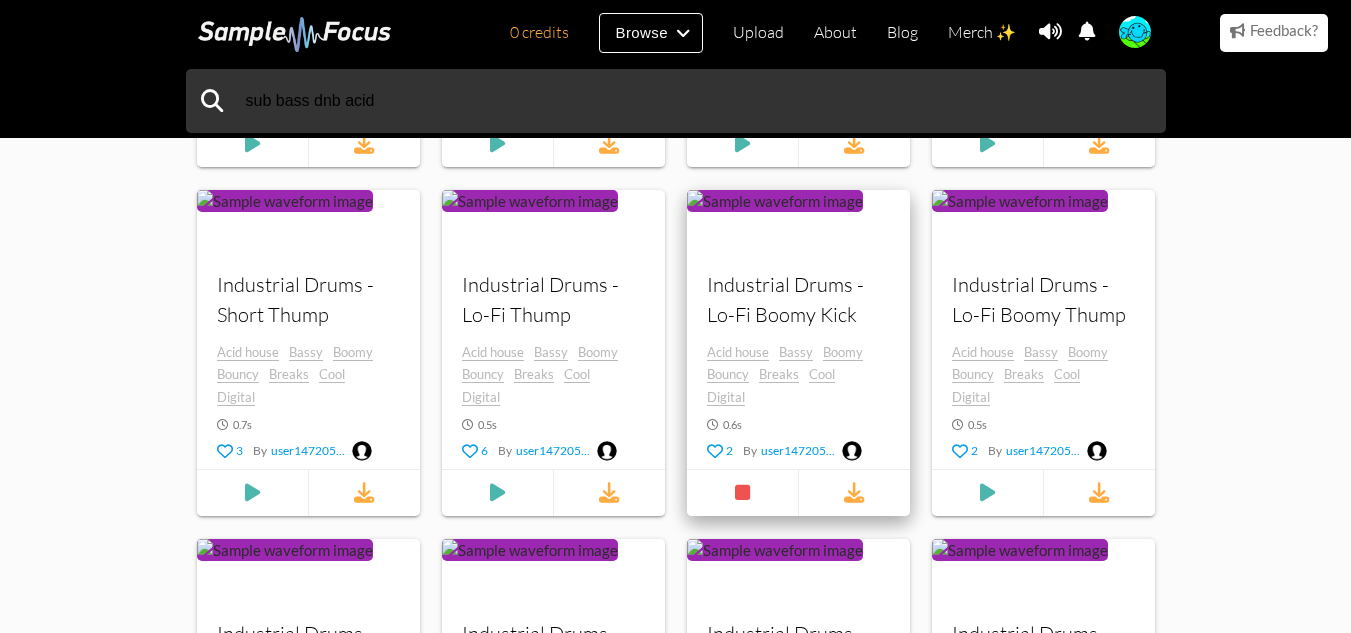 scroll, scrollTop: 1065, scrollLeft: 0, axis: vertical 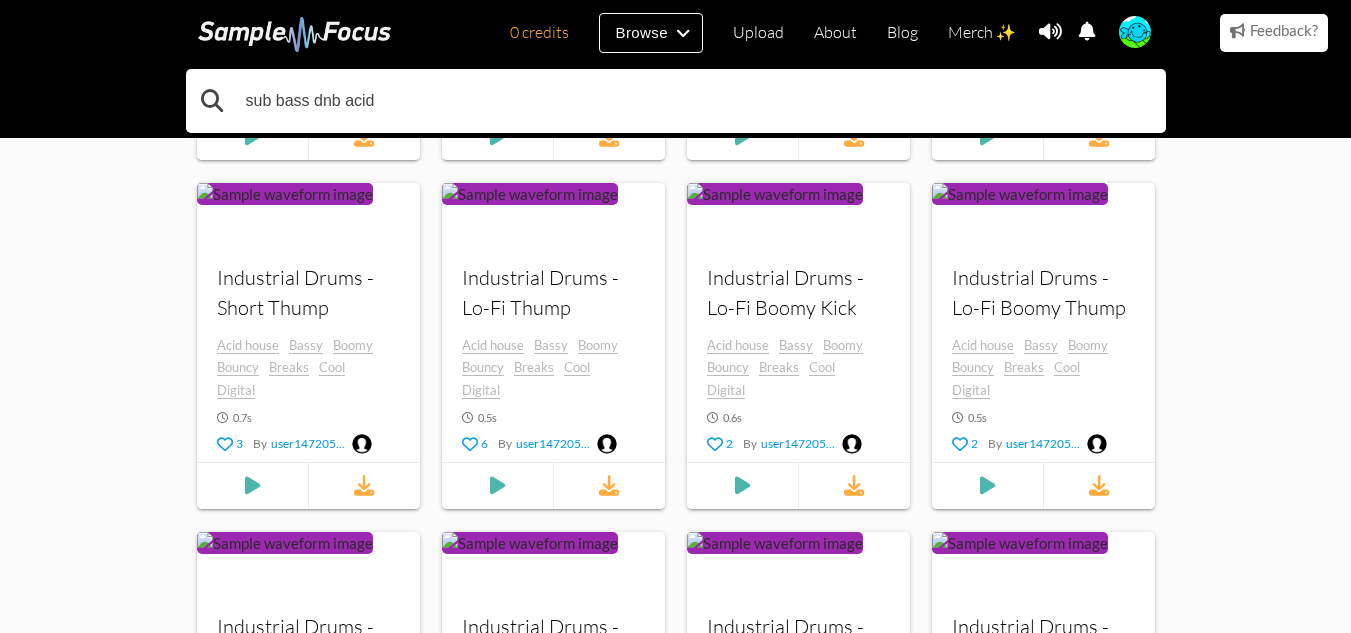 click on "sub bass dnb acid" at bounding box center (676, 101) 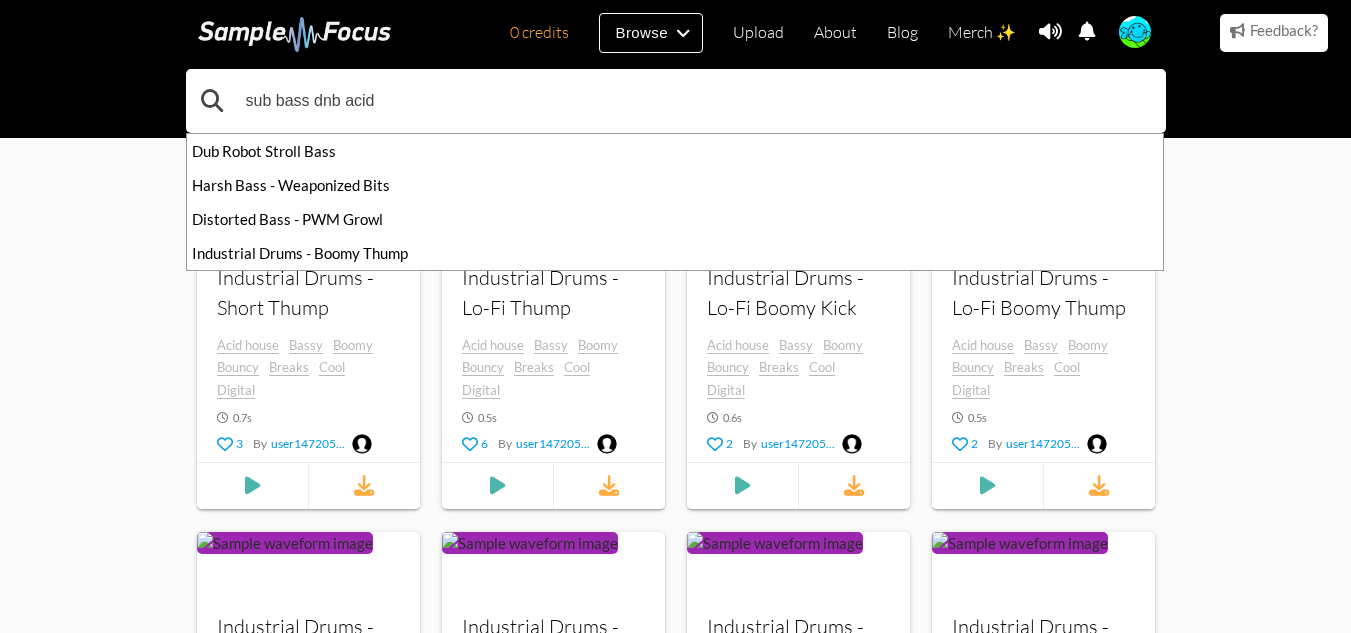 click on "sub bass dnb acid" at bounding box center [676, 101] 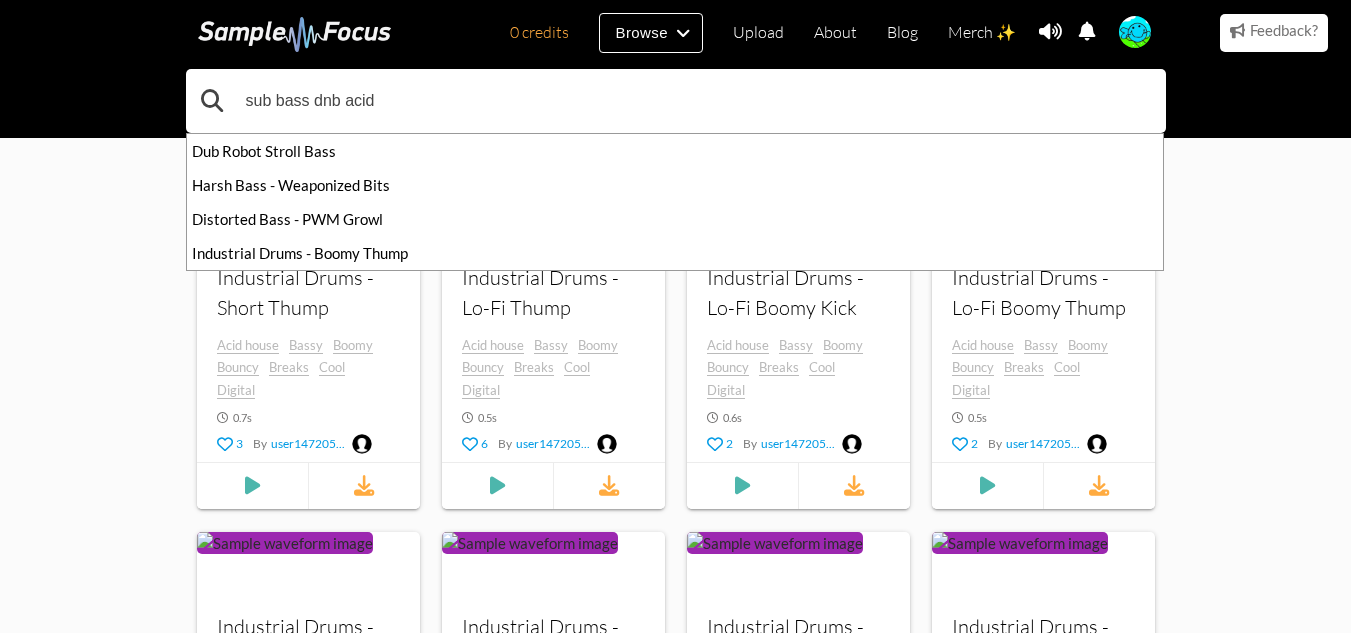 drag, startPoint x: 275, startPoint y: 104, endPoint x: 87, endPoint y: 120, distance: 188.67963 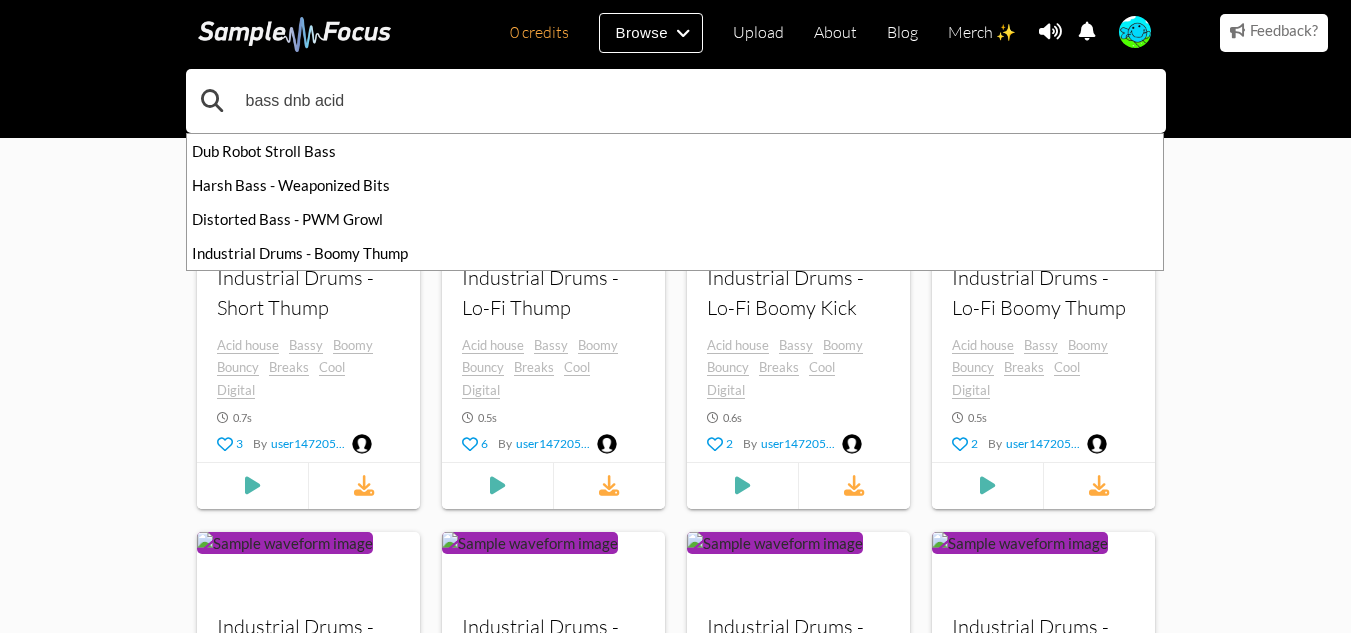type on "bass dnb acid" 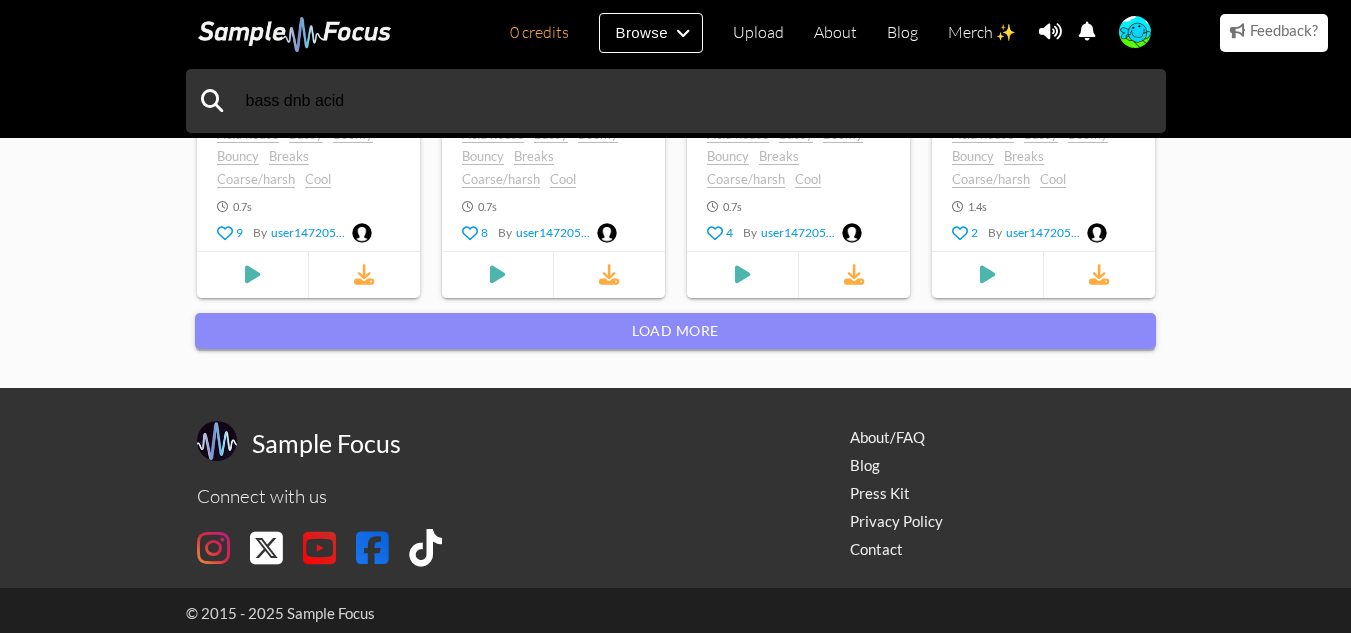 scroll, scrollTop: 2328, scrollLeft: 0, axis: vertical 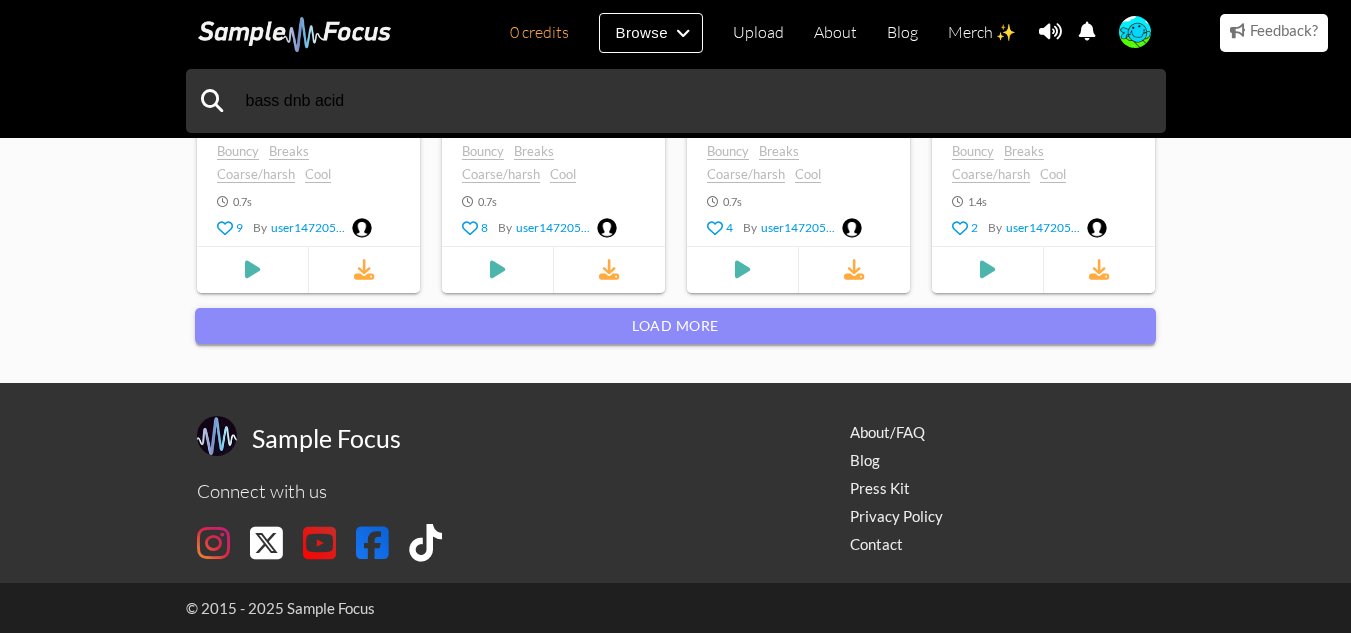 click on "Load more" at bounding box center (675, 326) 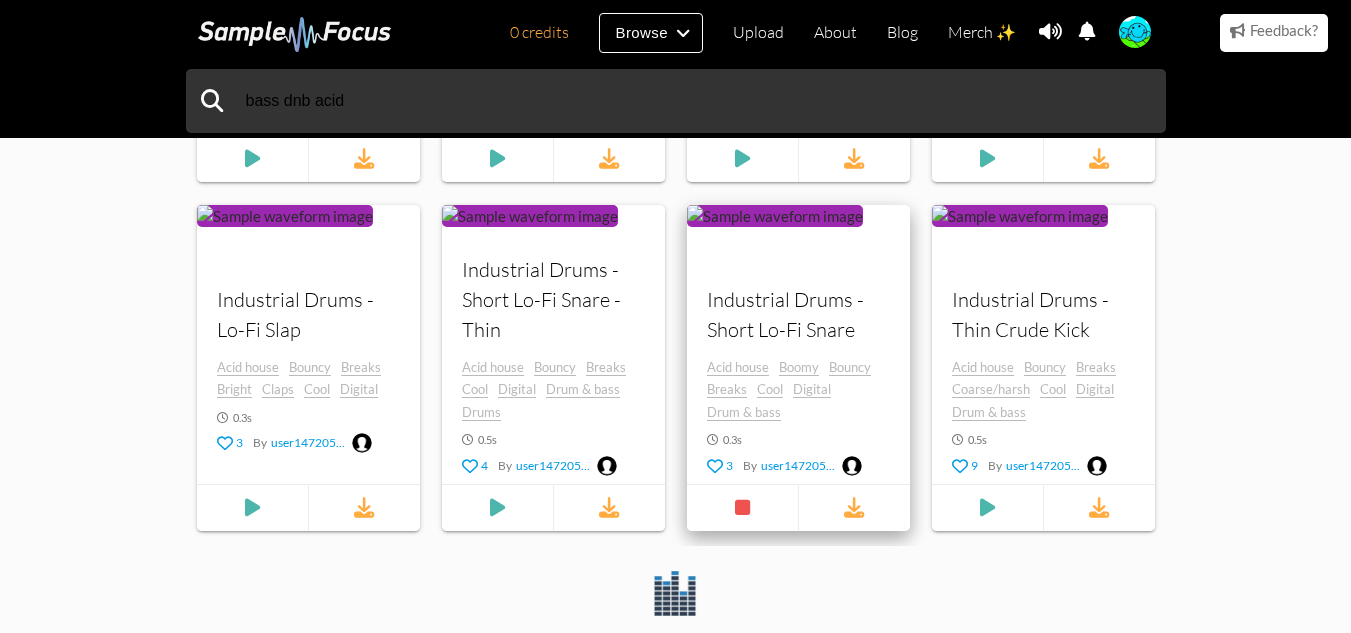 scroll, scrollTop: 3896, scrollLeft: 0, axis: vertical 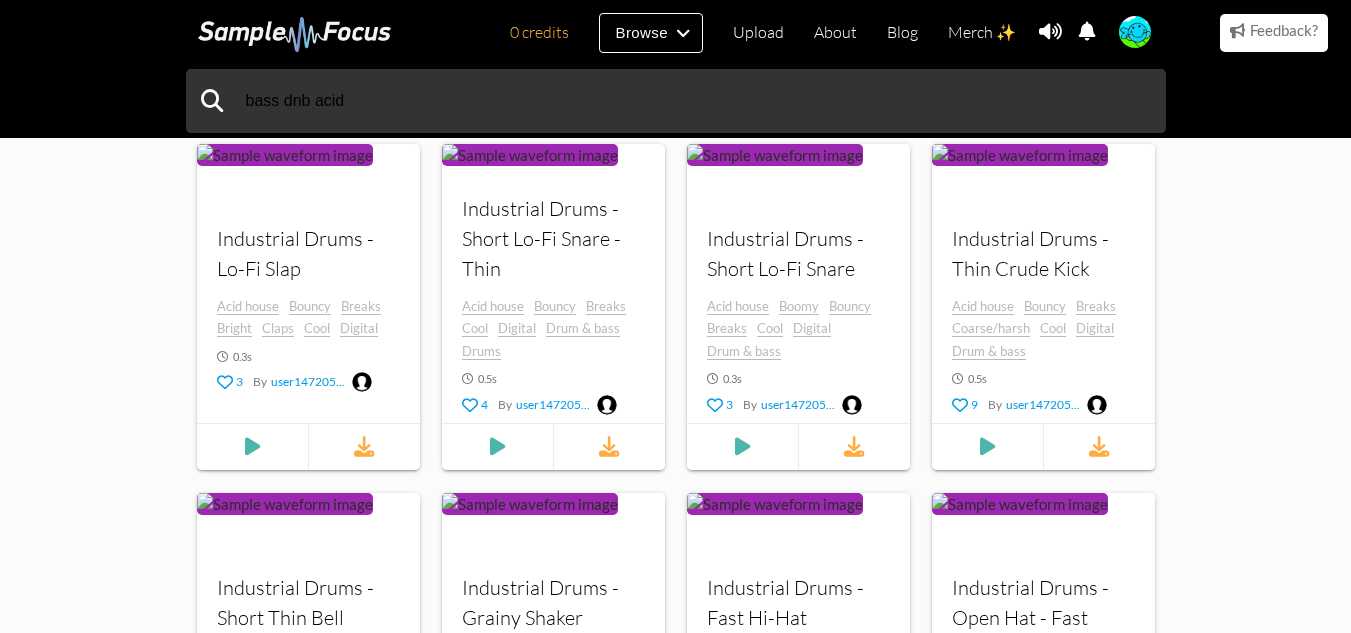 click on "bass dnb acid
339    search results for " bass dnb acid " Tempo (BPM) 0 200 Duration (secs) 0 54.9 Key Any Any ​ Mode Any Any ​ Sort By Newest Newest ​ Include Tags Click or search here to add more tag filters Exclude Tags Click or search here to add more tag filters Collections Industrial Drums 76 samples Industrial Drums Your browser does not support the audio  element. Your browser does not support the audio  element. Your browser does not support the audio  element. +  73  more  samples Short Kicks Enhancers 64 samples Short Kicks Enhancers Your browser does not support the audio  element. Your browser does not support the audio  element. Your browser does not support the audio  element. +  61  more  samples Digital Synth Drums Vol 1 49 samples Digital Synth Drums Vol 1 Your browser does not support the audio  element. audio  element. audio +  46" at bounding box center (675, -794) 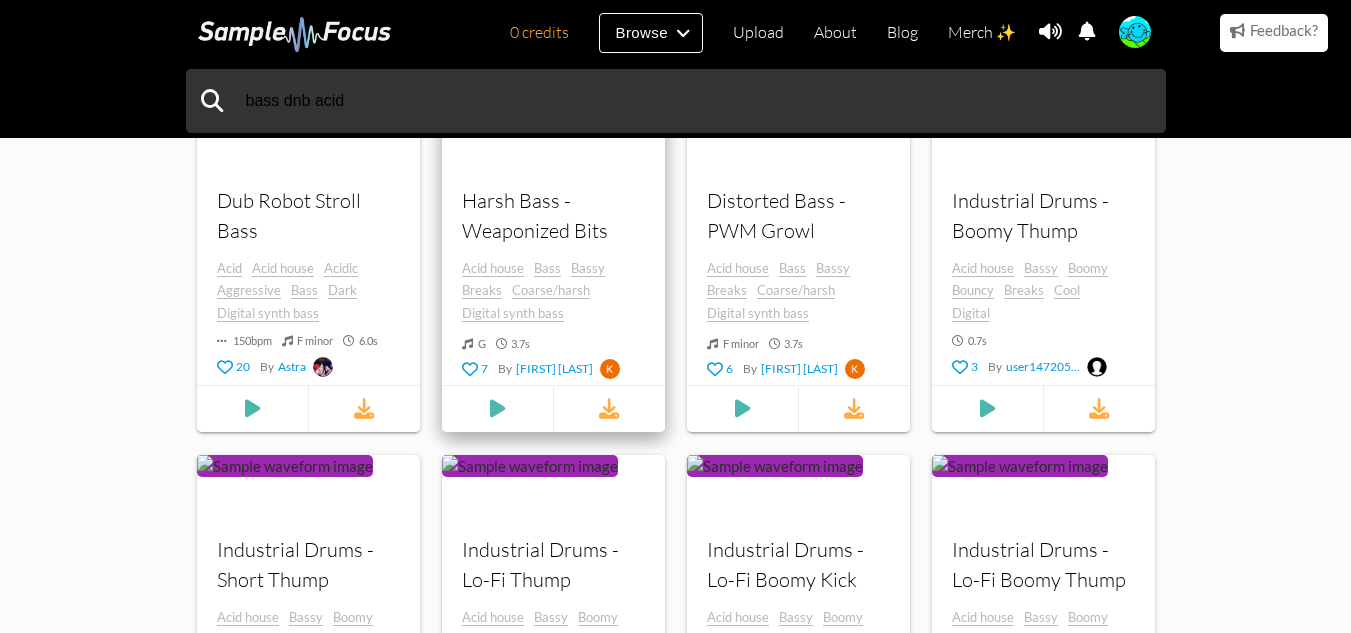 scroll, scrollTop: 778, scrollLeft: 0, axis: vertical 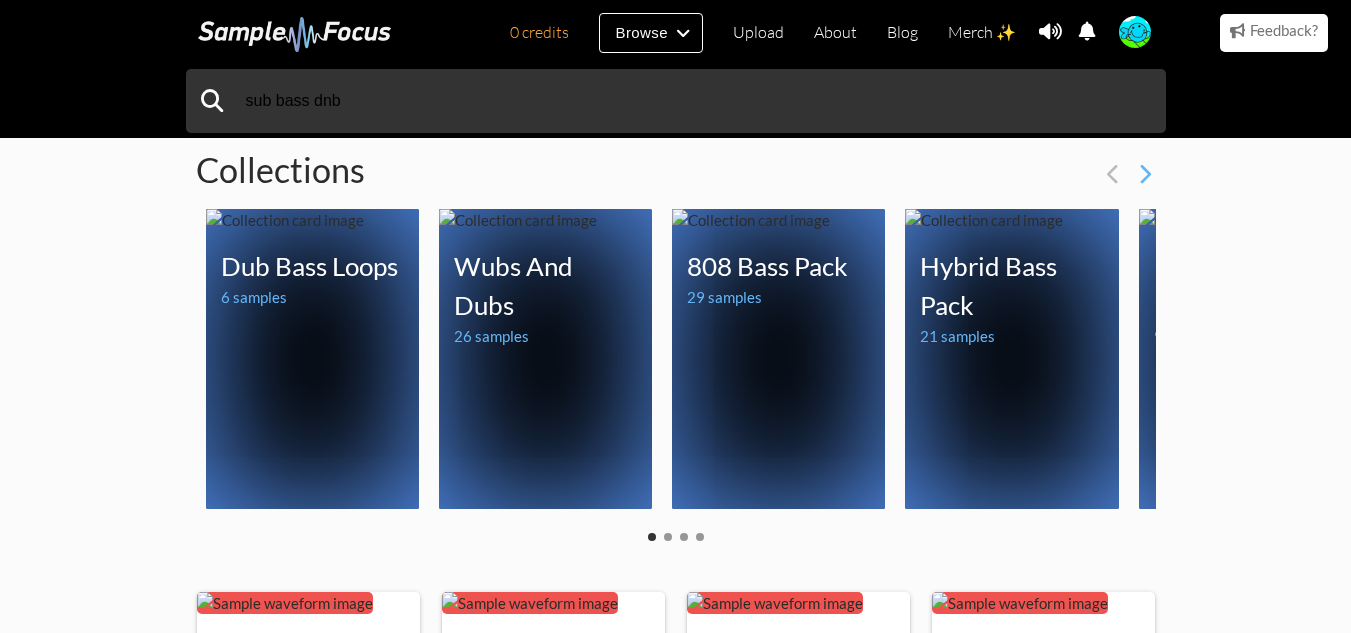 click at bounding box center [545, 220] 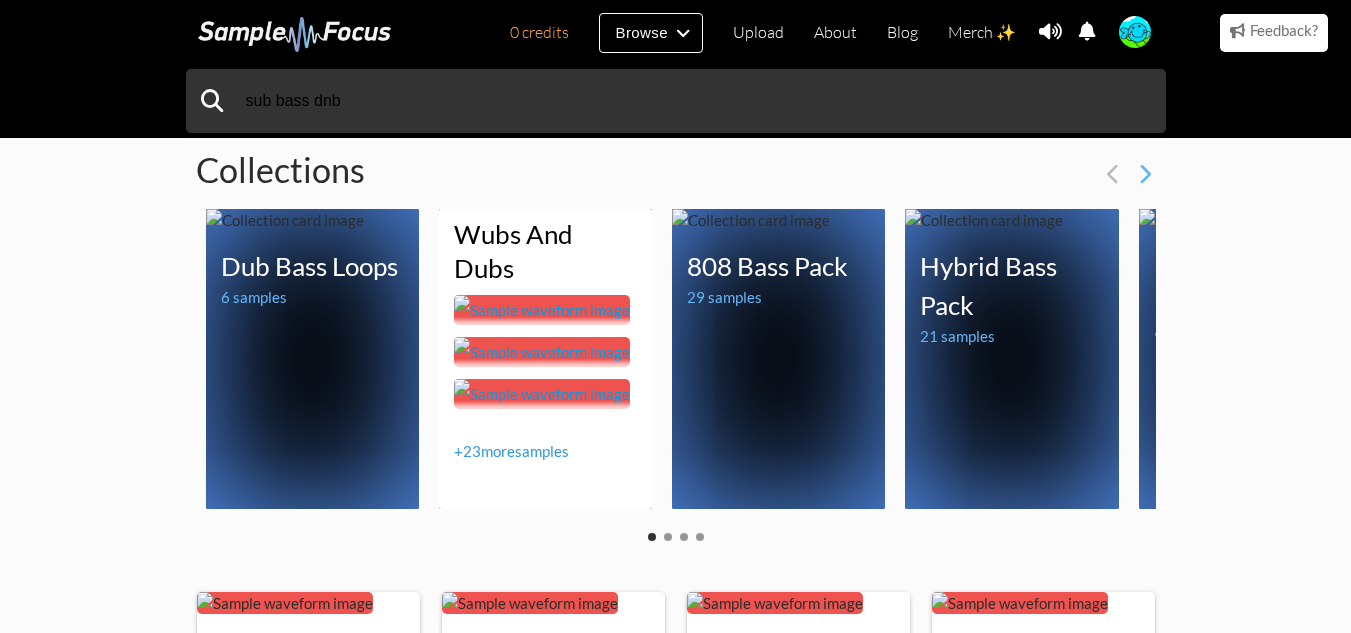 click at bounding box center (542, 310) 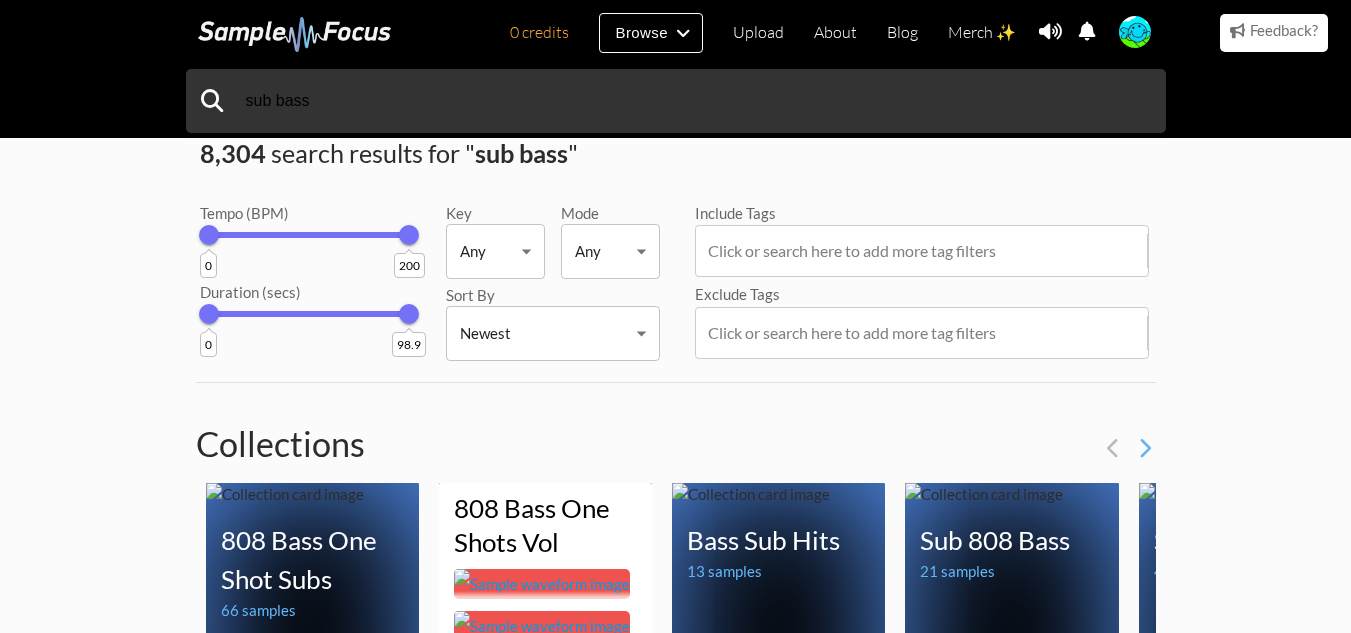 scroll, scrollTop: 0, scrollLeft: 0, axis: both 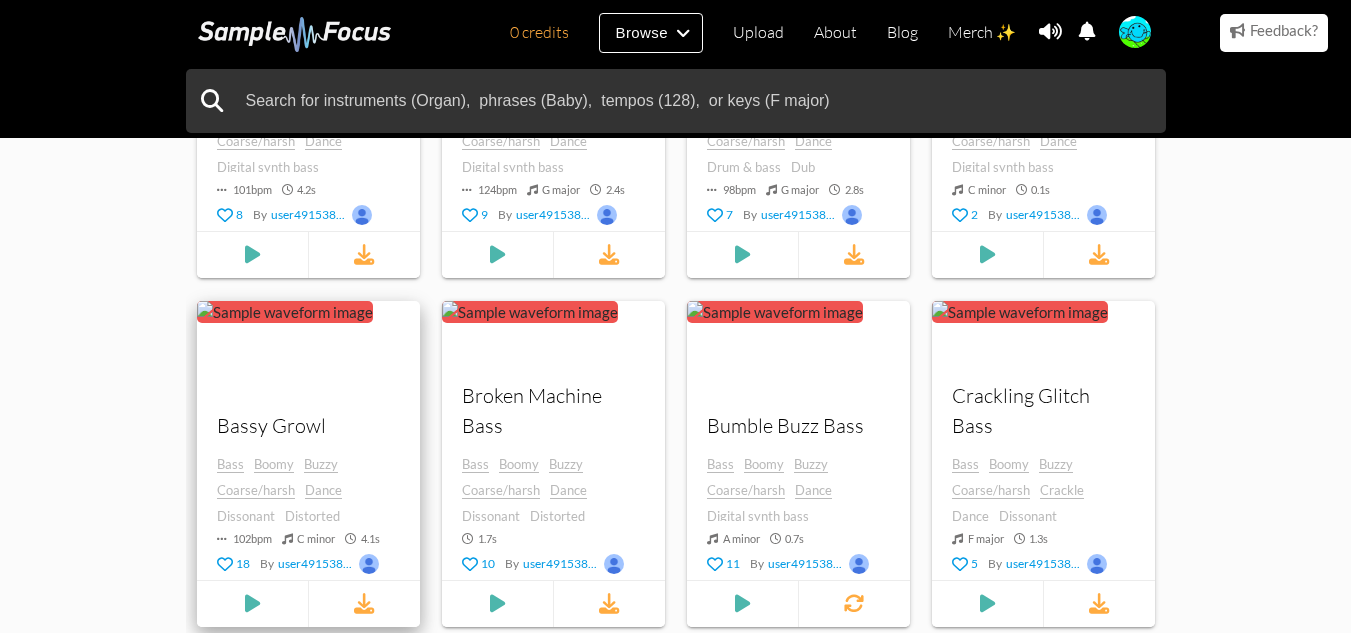 click on "Bassy Growl" at bounding box center [308, 77] 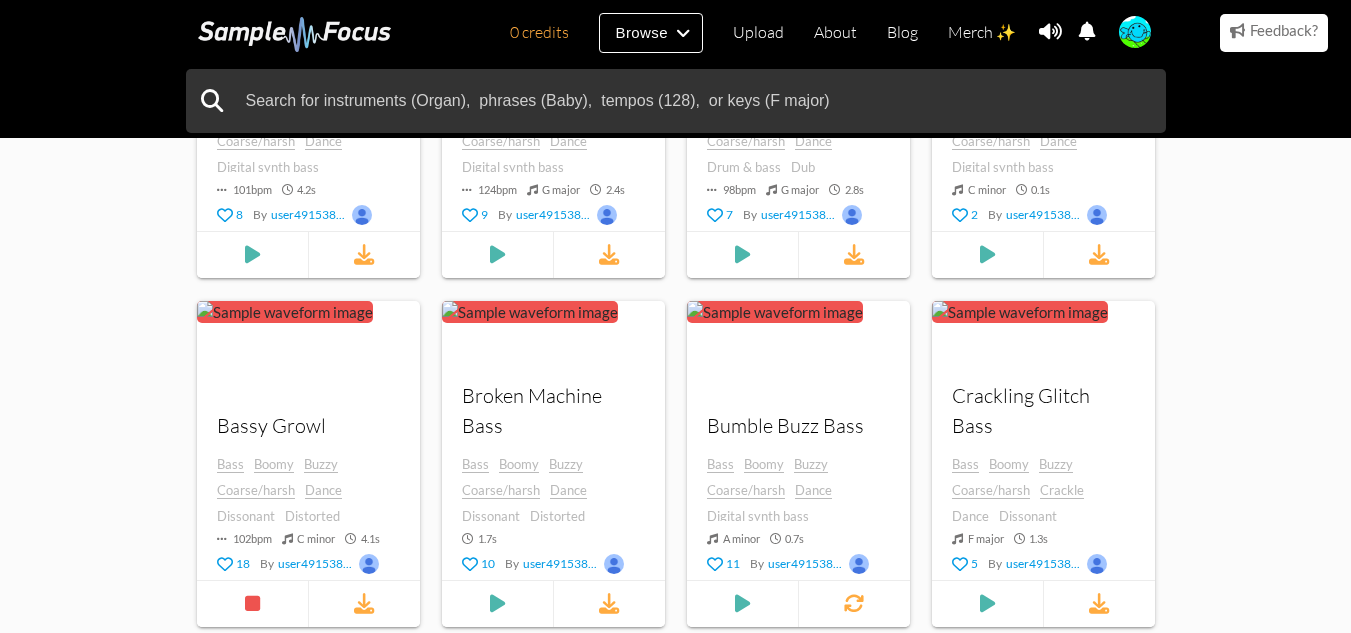 scroll, scrollTop: 0, scrollLeft: 0, axis: both 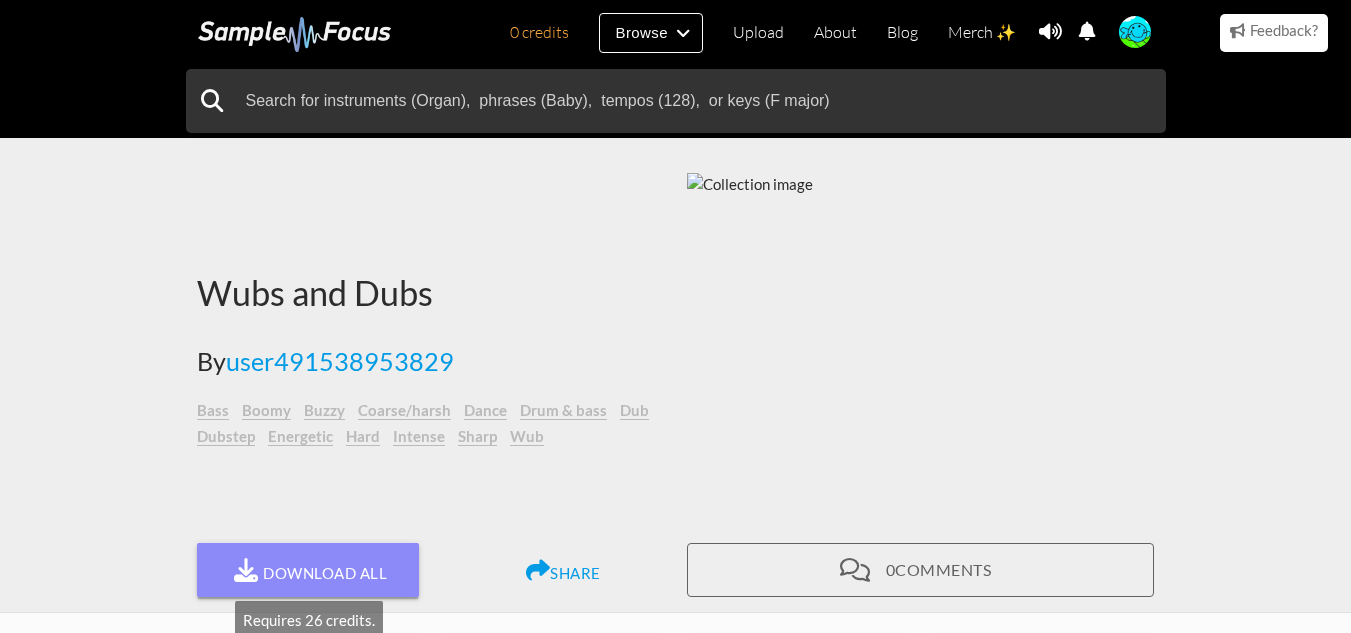 click at bounding box center (246, 570) 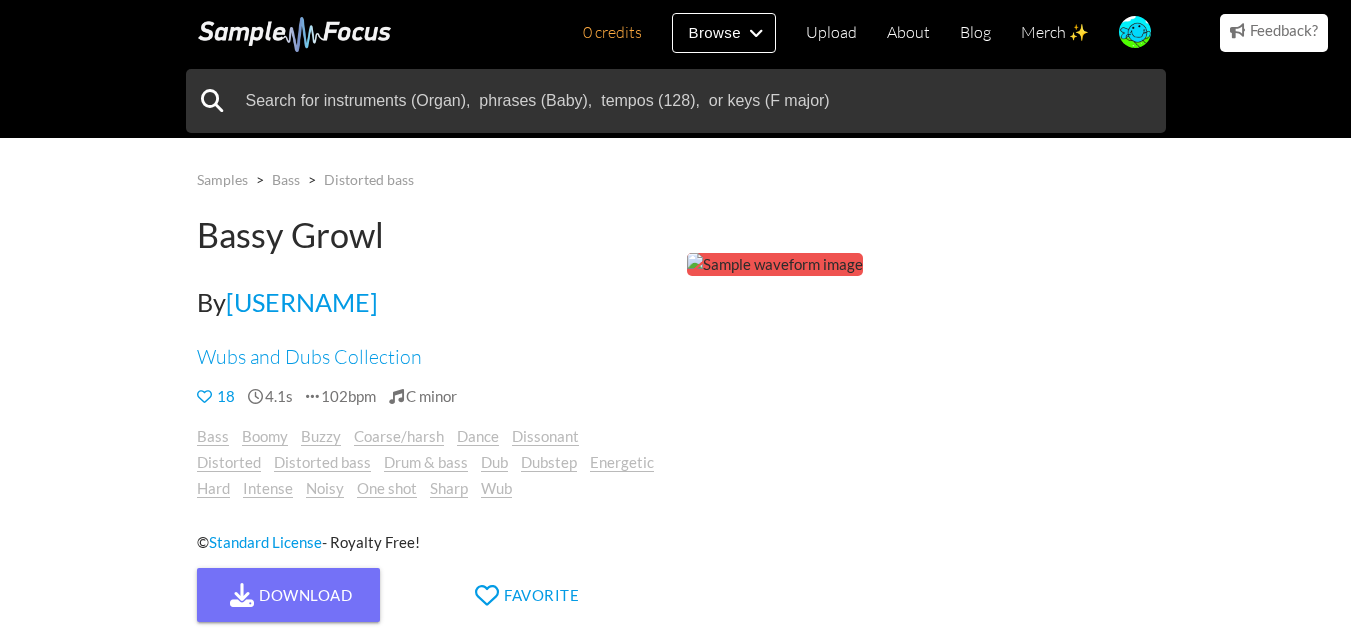 scroll, scrollTop: 0, scrollLeft: 0, axis: both 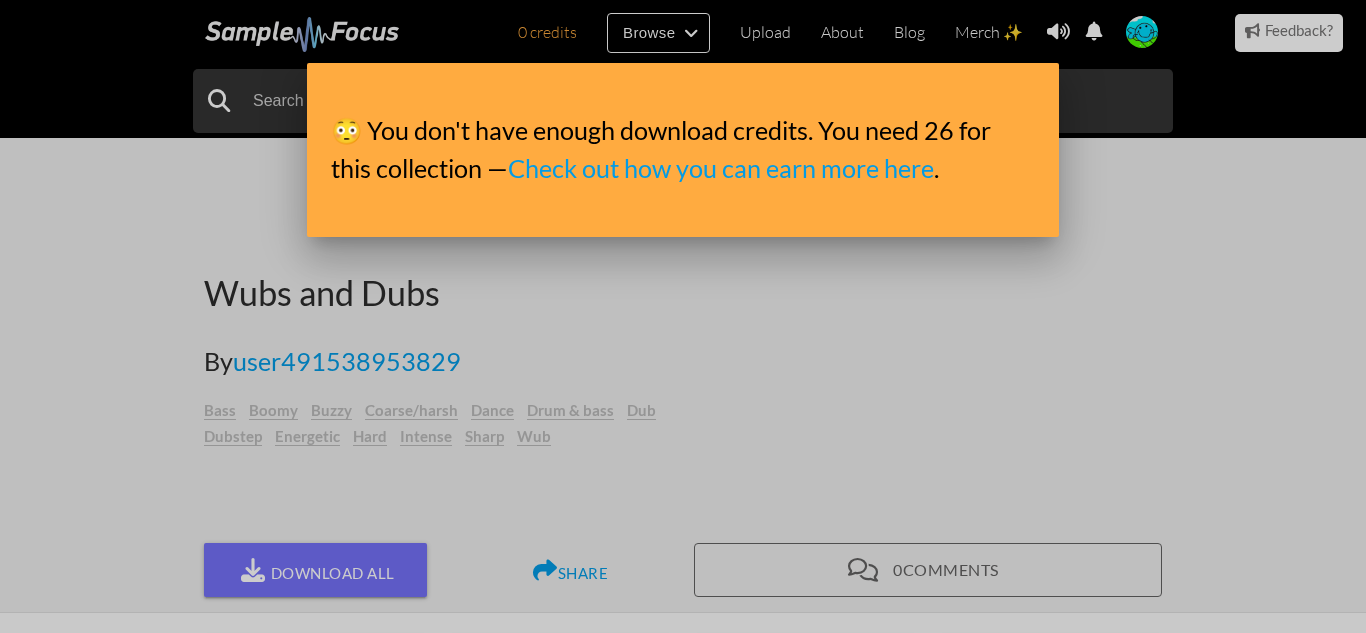 click at bounding box center [683, 237] 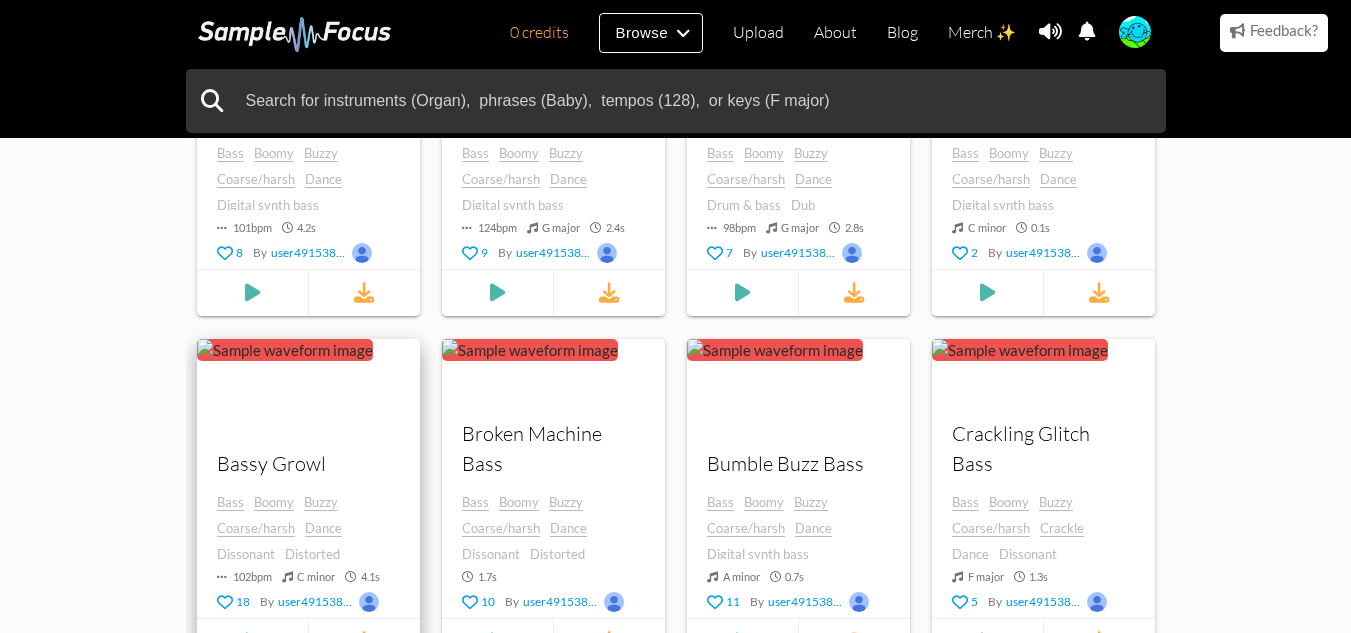 scroll, scrollTop: 640, scrollLeft: 0, axis: vertical 